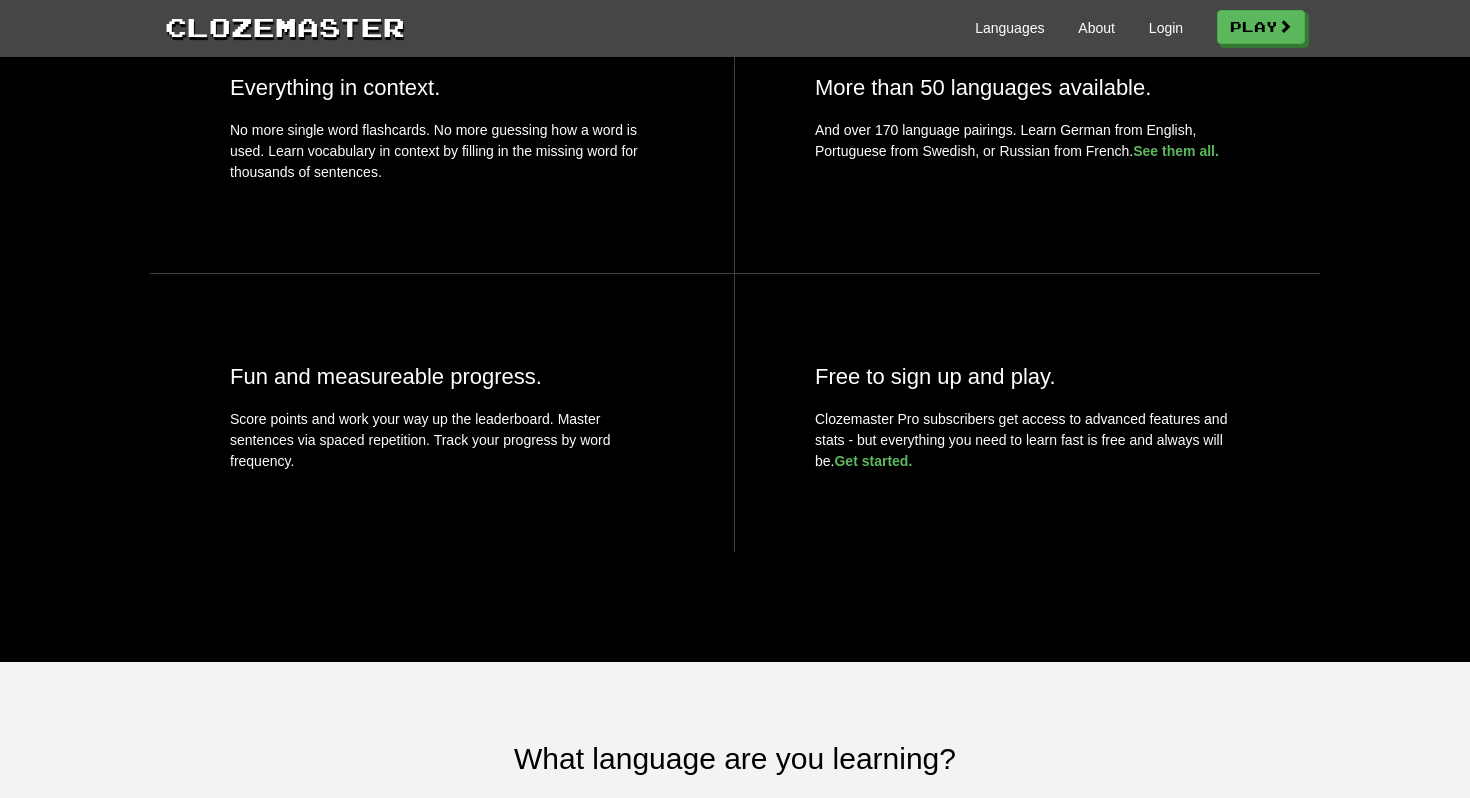 scroll, scrollTop: 921, scrollLeft: 0, axis: vertical 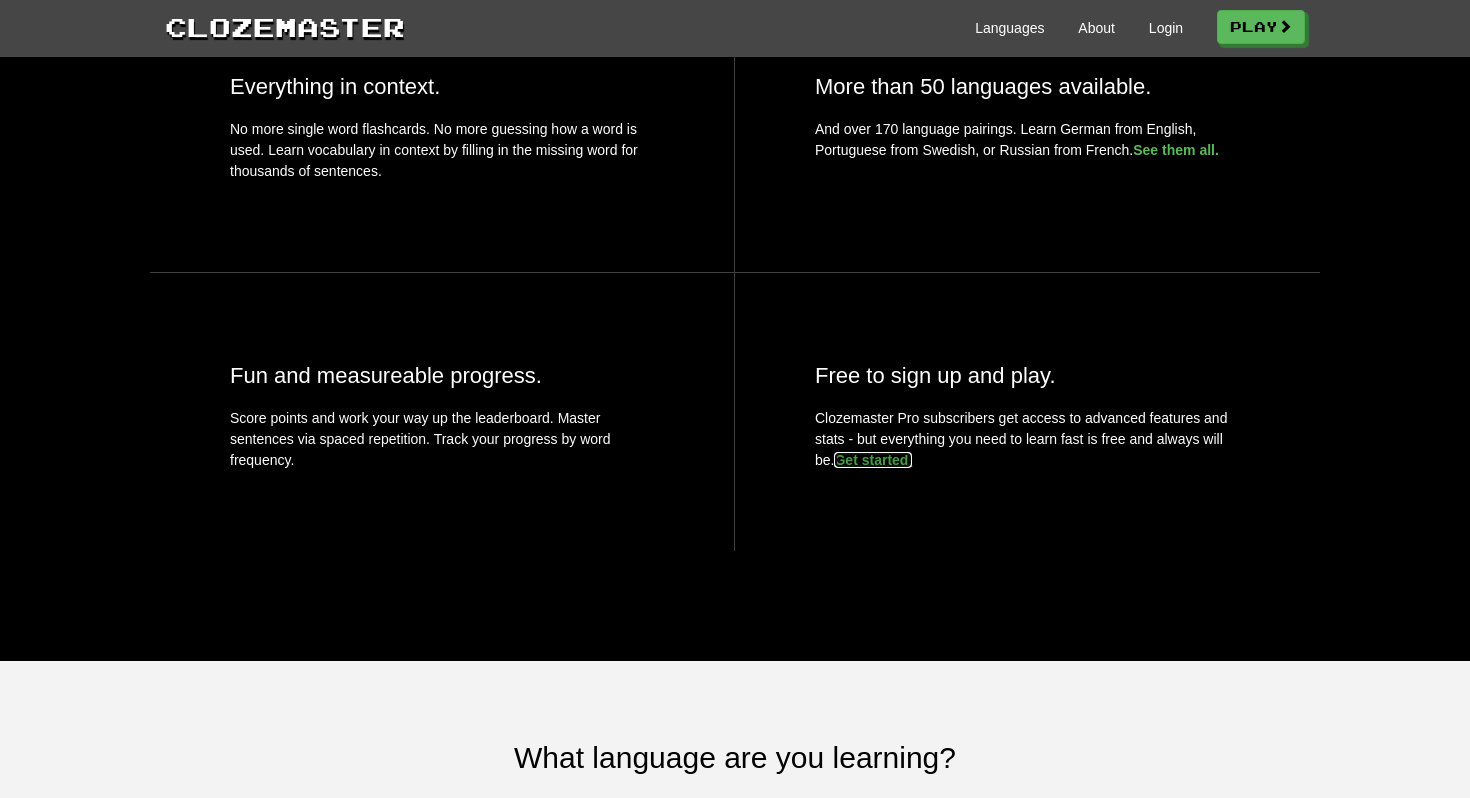 click on "Get started." at bounding box center (873, 460) 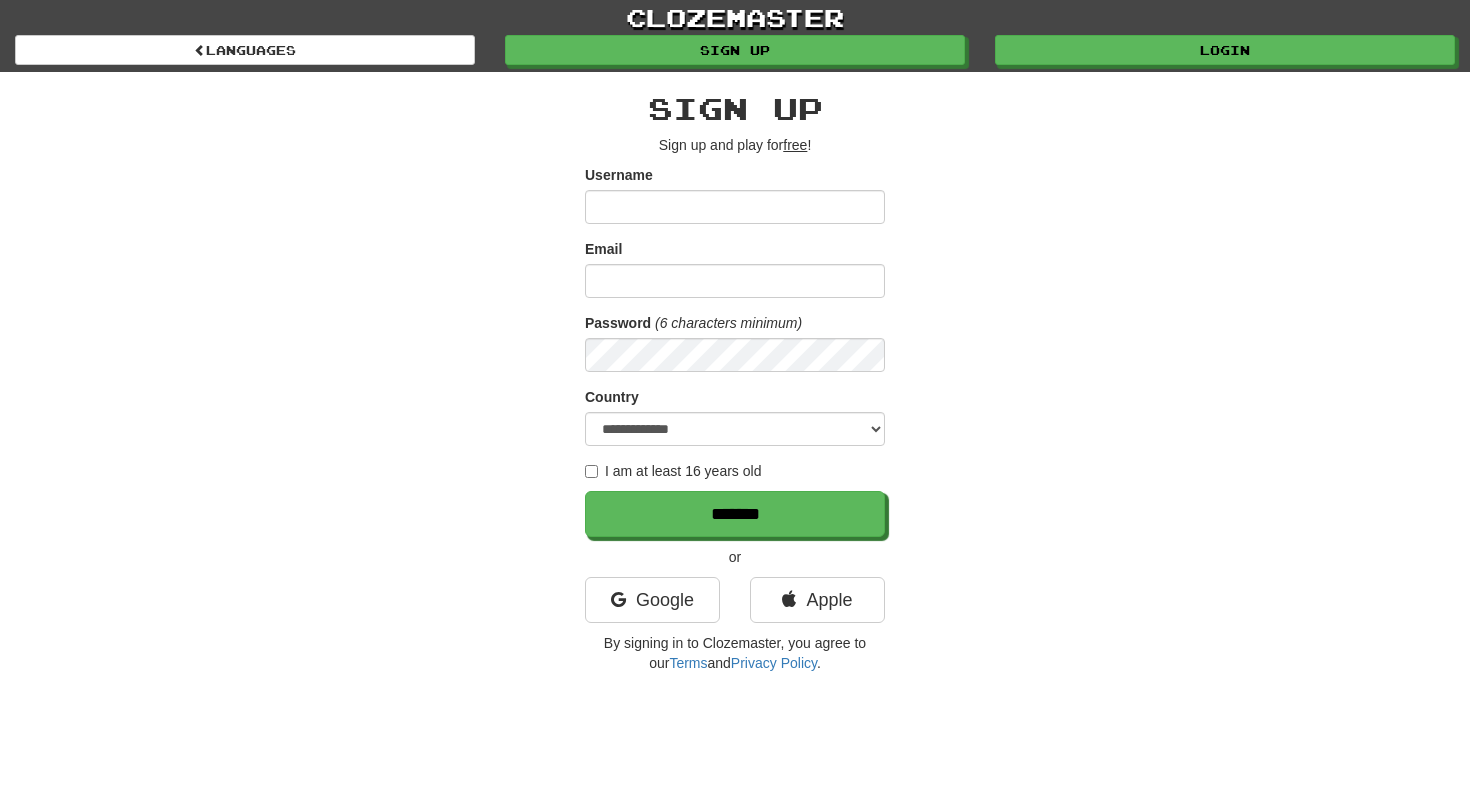 scroll, scrollTop: 0, scrollLeft: 0, axis: both 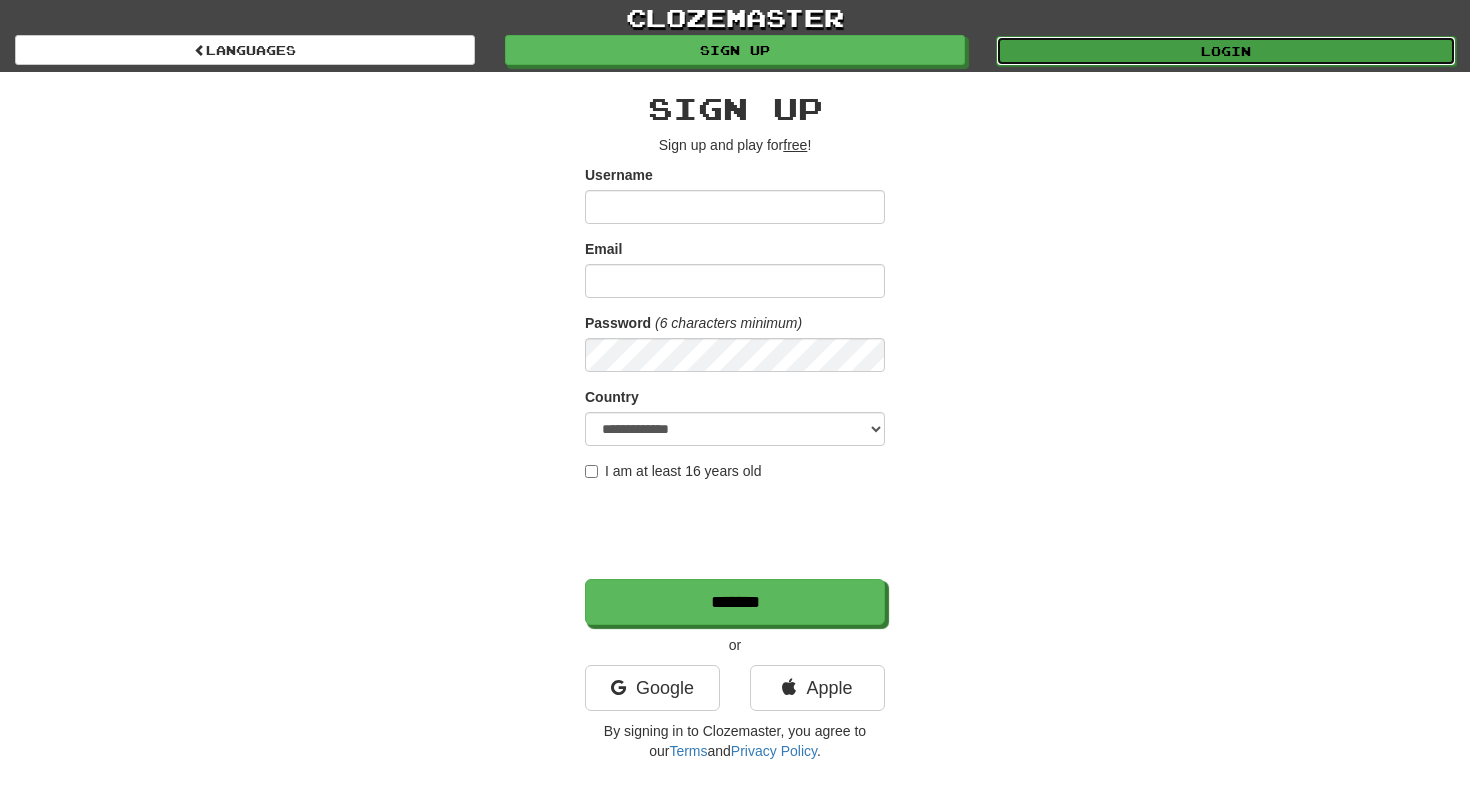 click on "Login" at bounding box center (1226, 51) 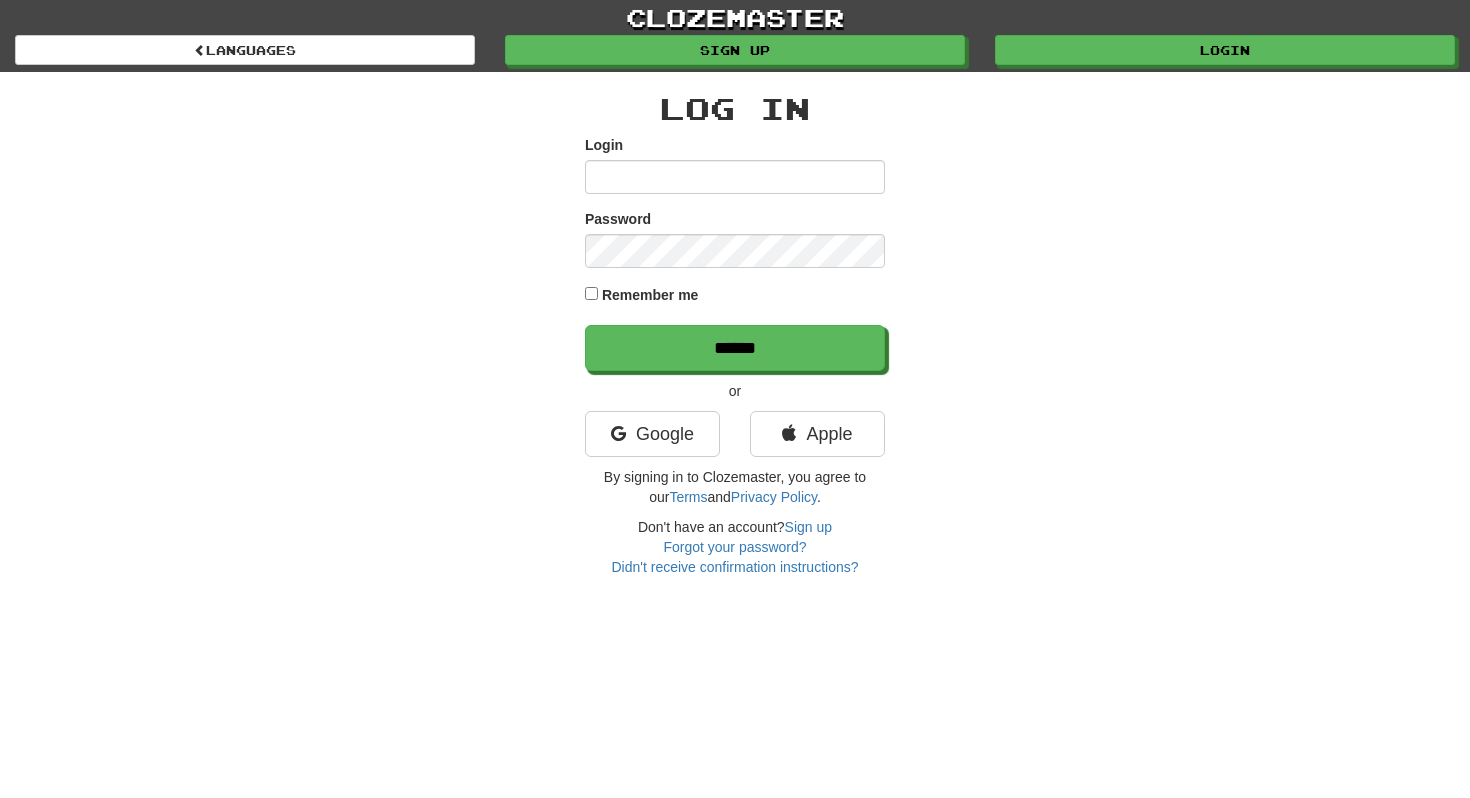 scroll, scrollTop: 0, scrollLeft: 0, axis: both 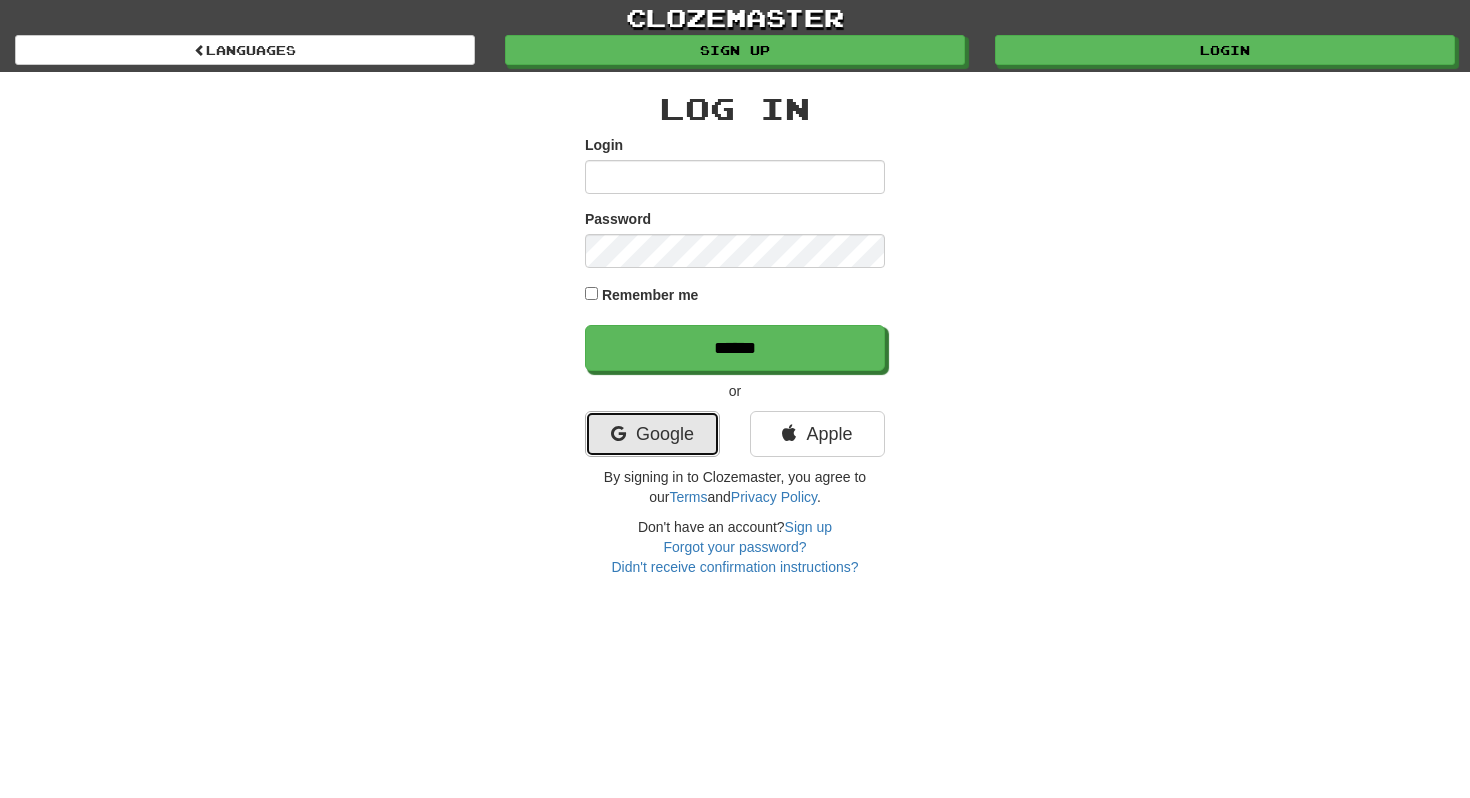 click on "Google" at bounding box center (652, 434) 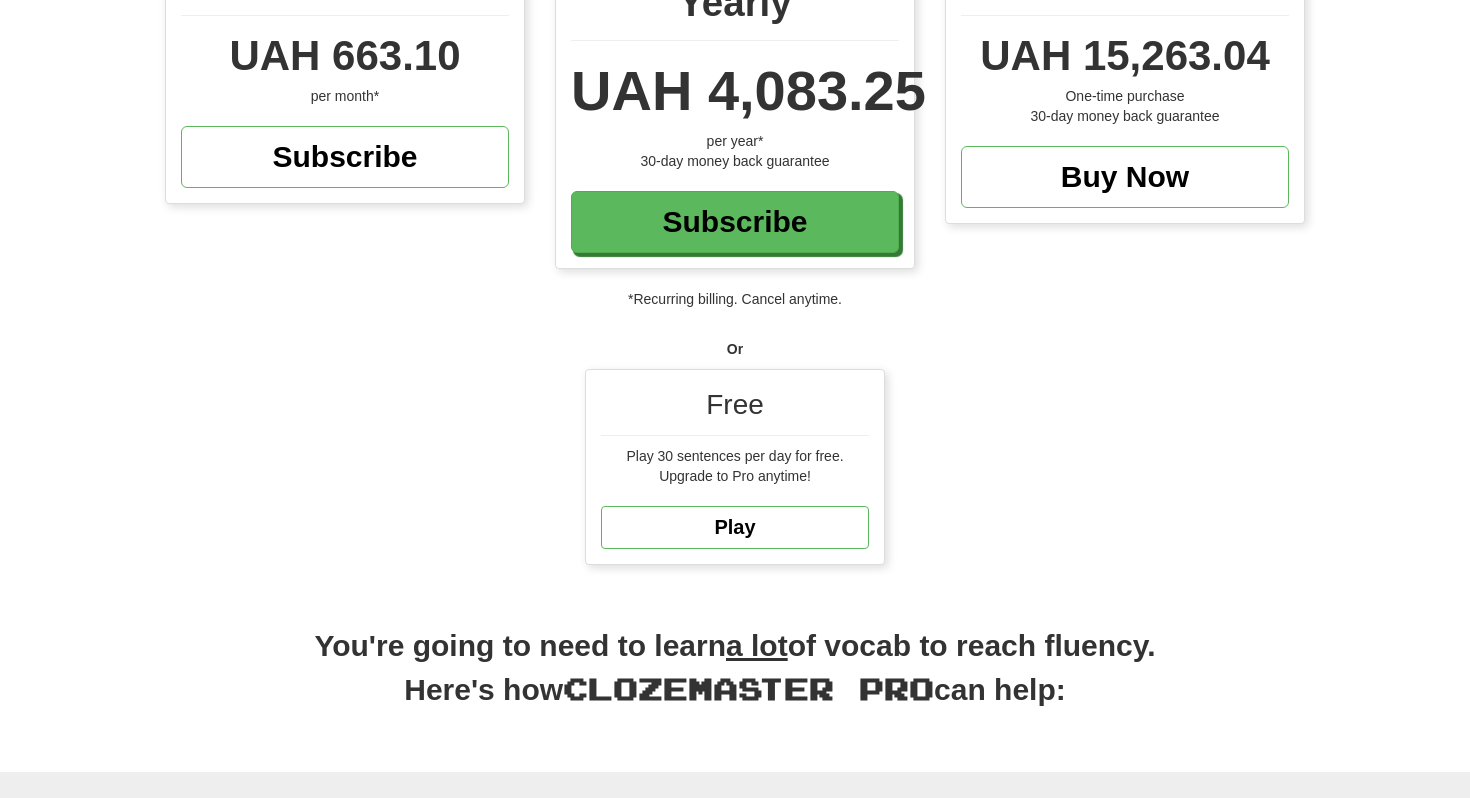 scroll, scrollTop: 243, scrollLeft: 0, axis: vertical 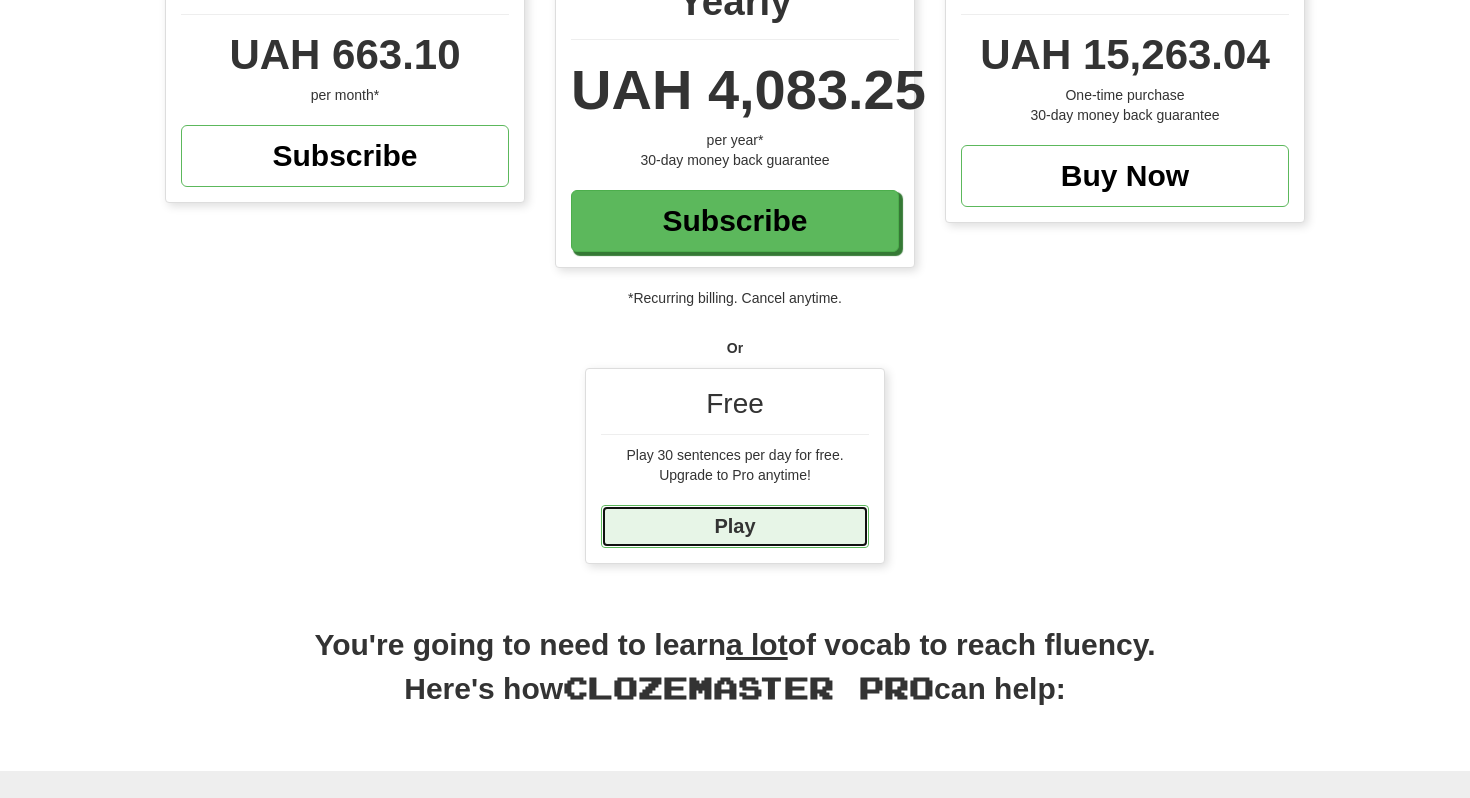 click on "Play" at bounding box center (735, 526) 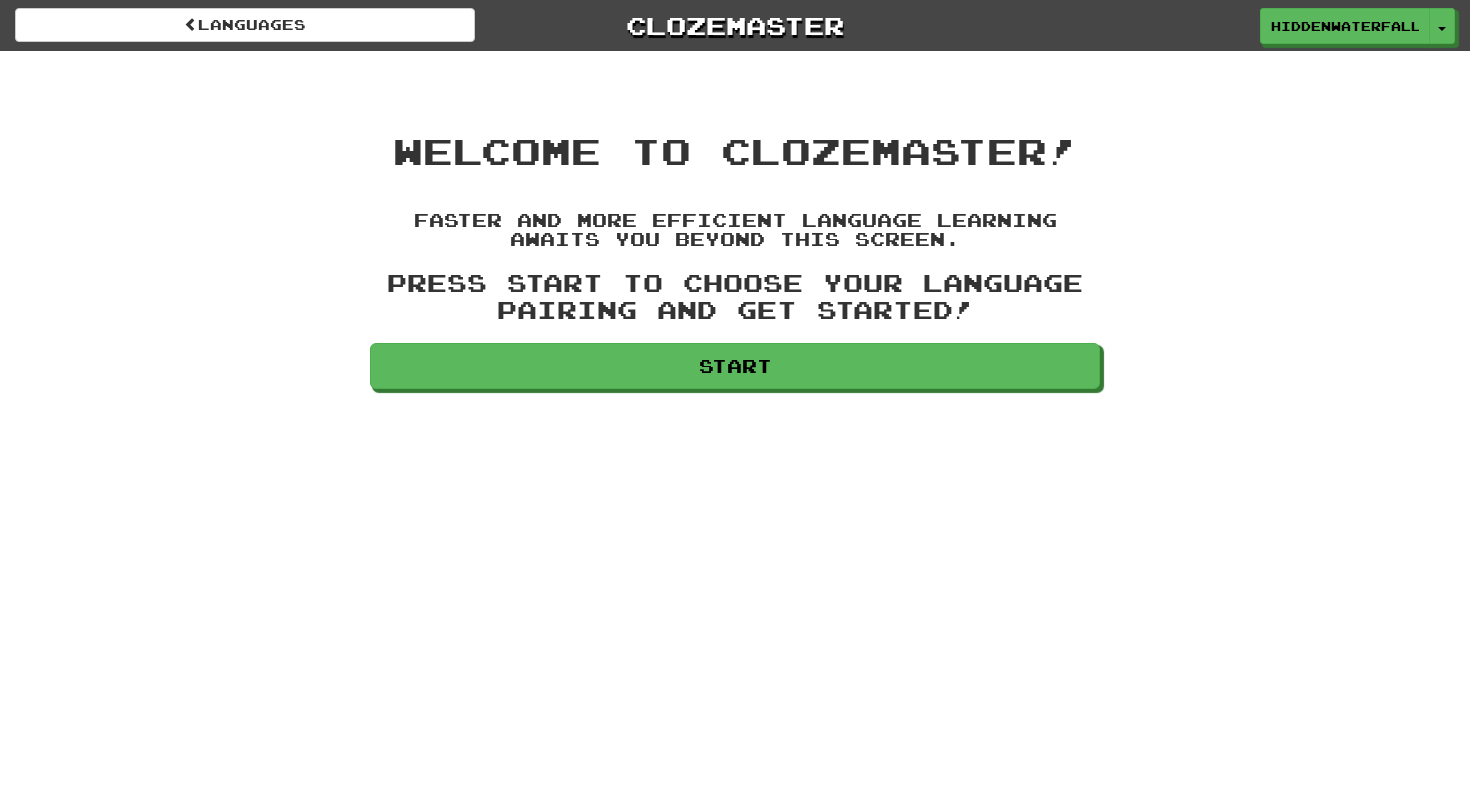 scroll, scrollTop: 0, scrollLeft: 0, axis: both 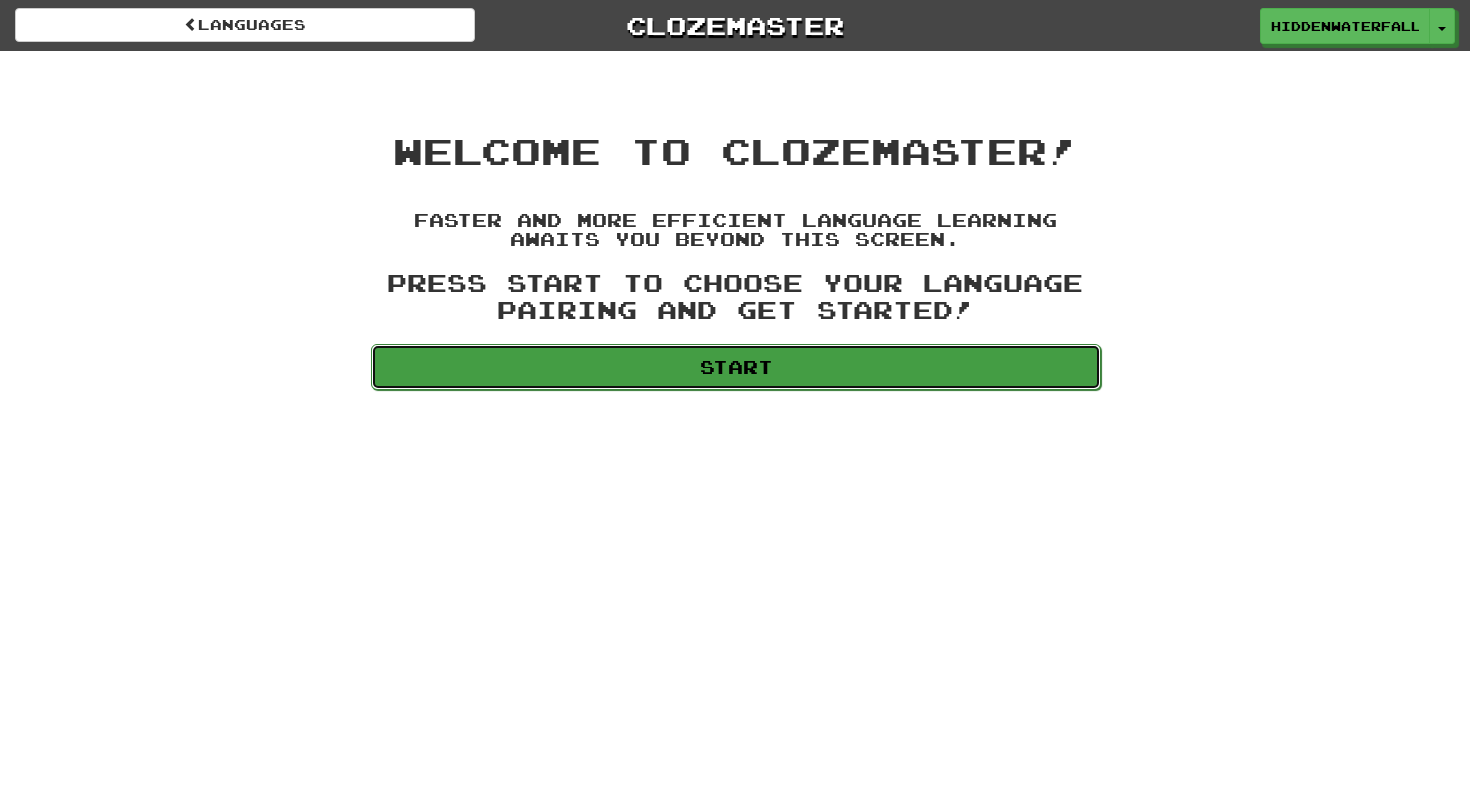 click on "Start" at bounding box center (736, 367) 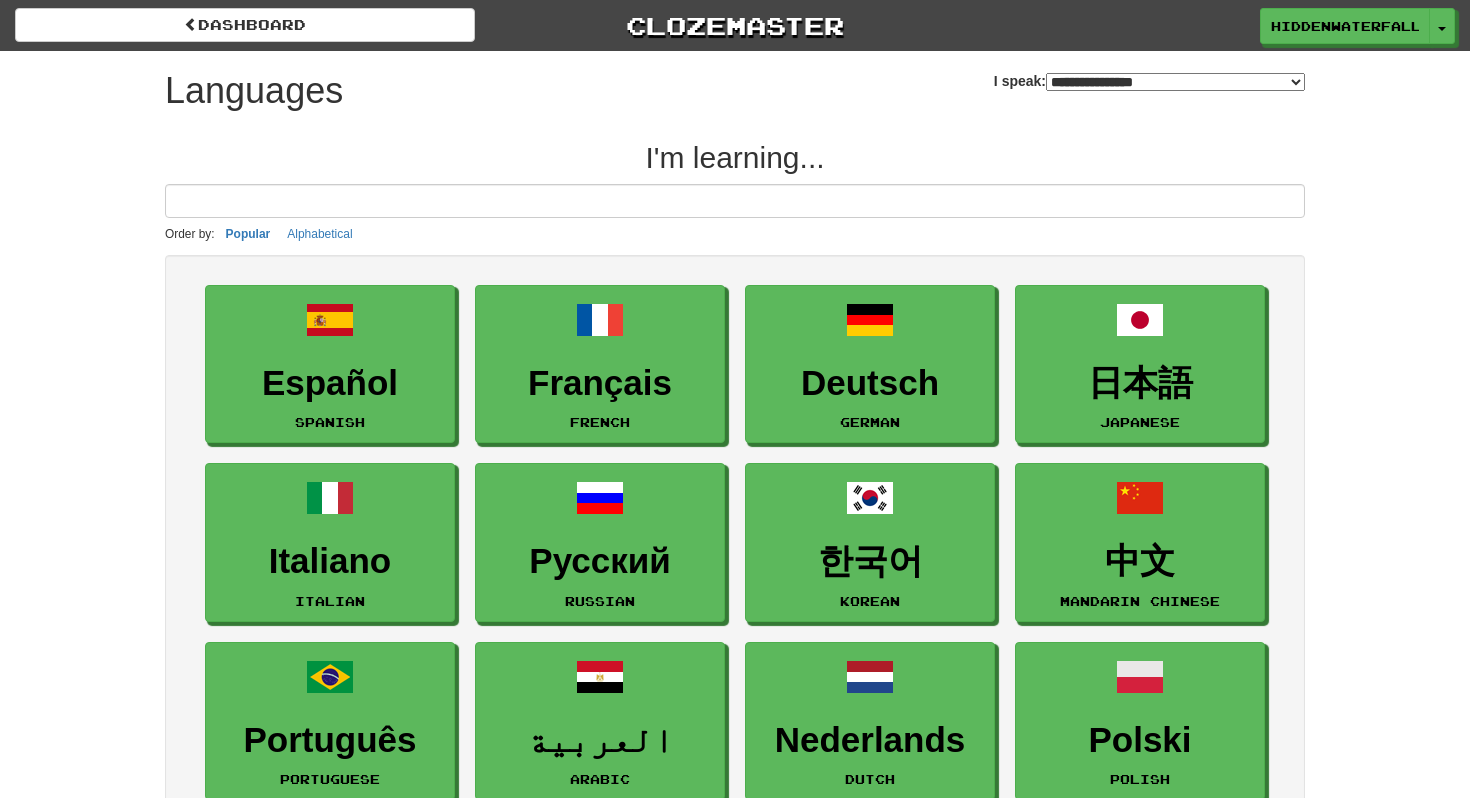 select on "*******" 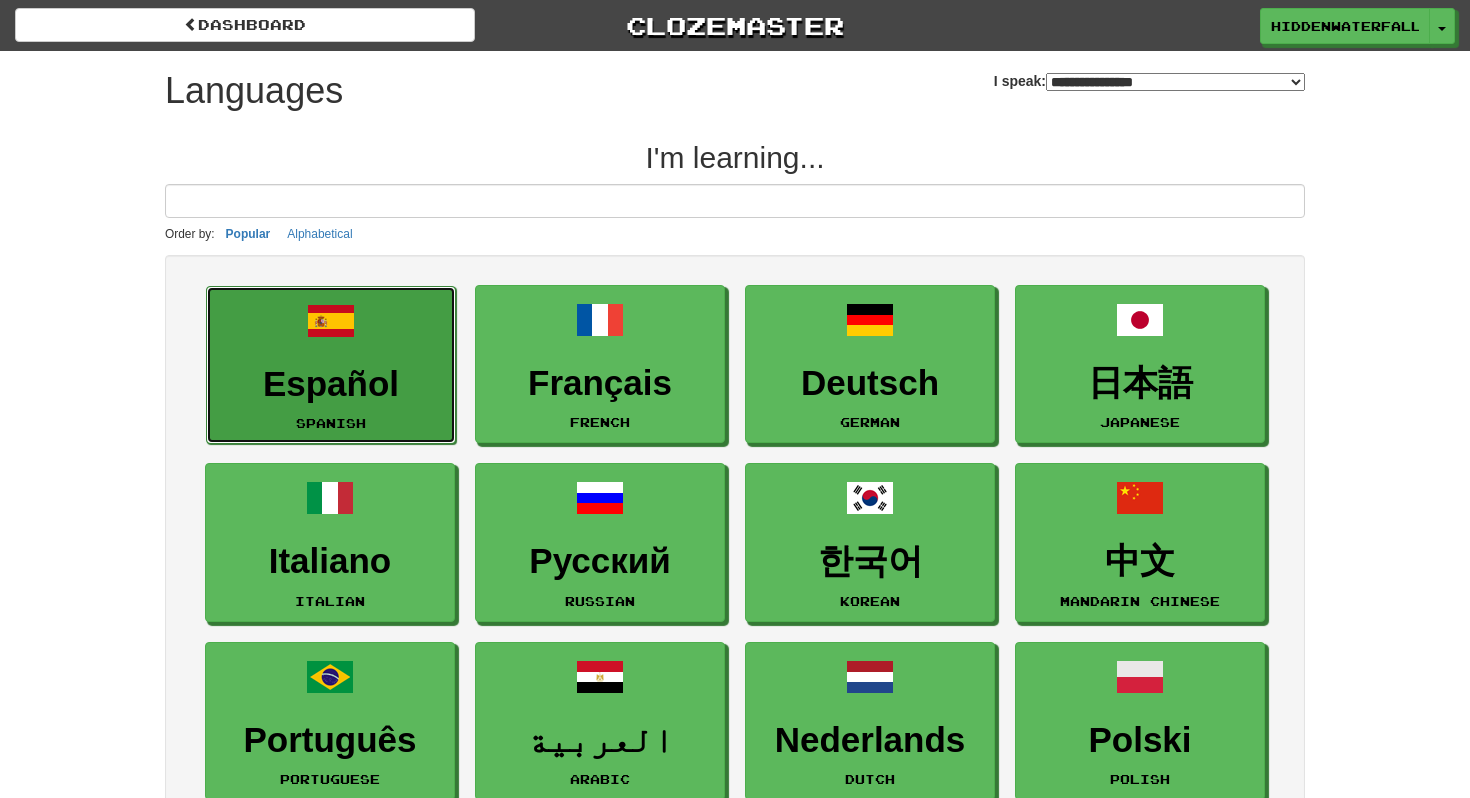 click on "Español Spanish" at bounding box center (331, 365) 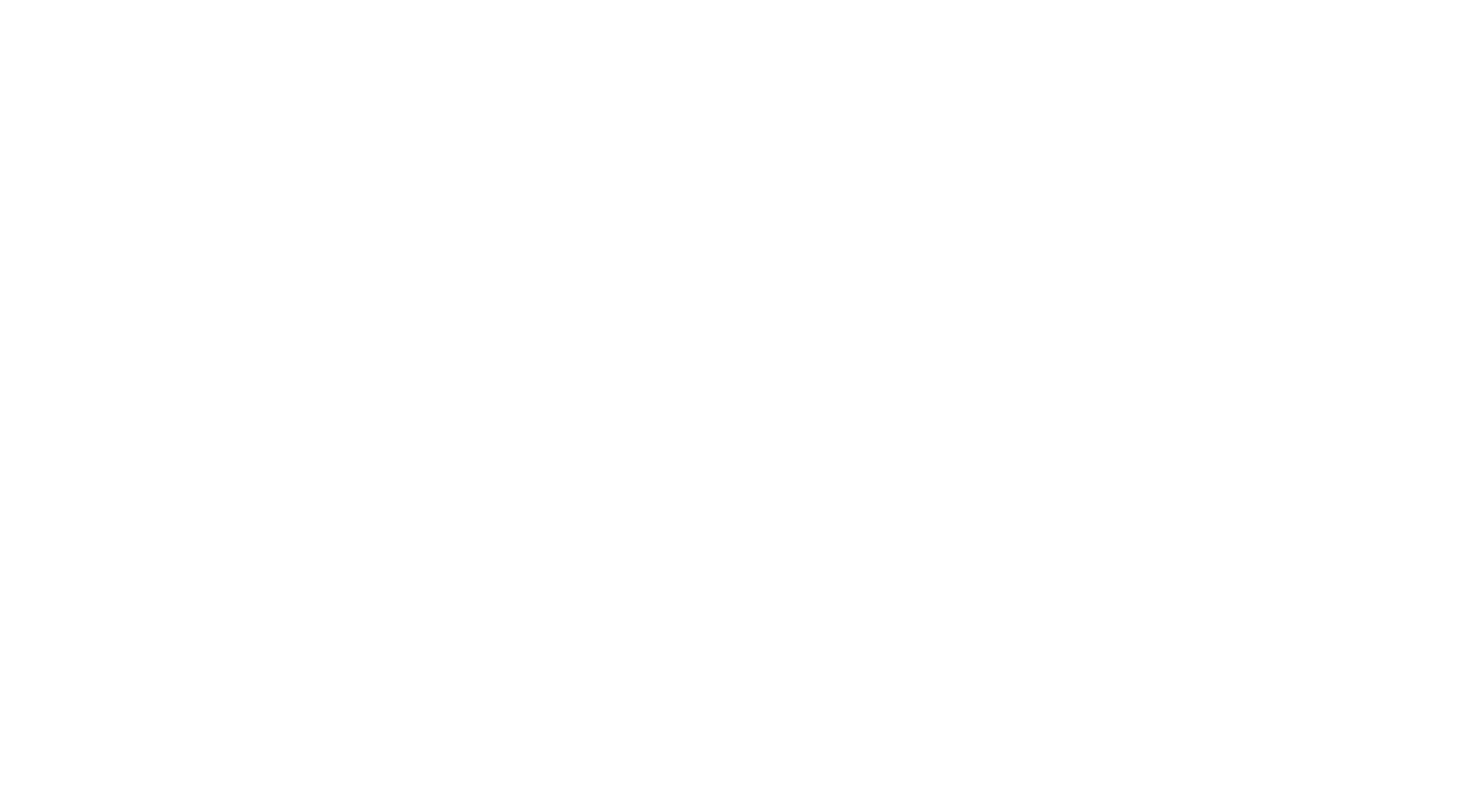 scroll, scrollTop: 0, scrollLeft: 0, axis: both 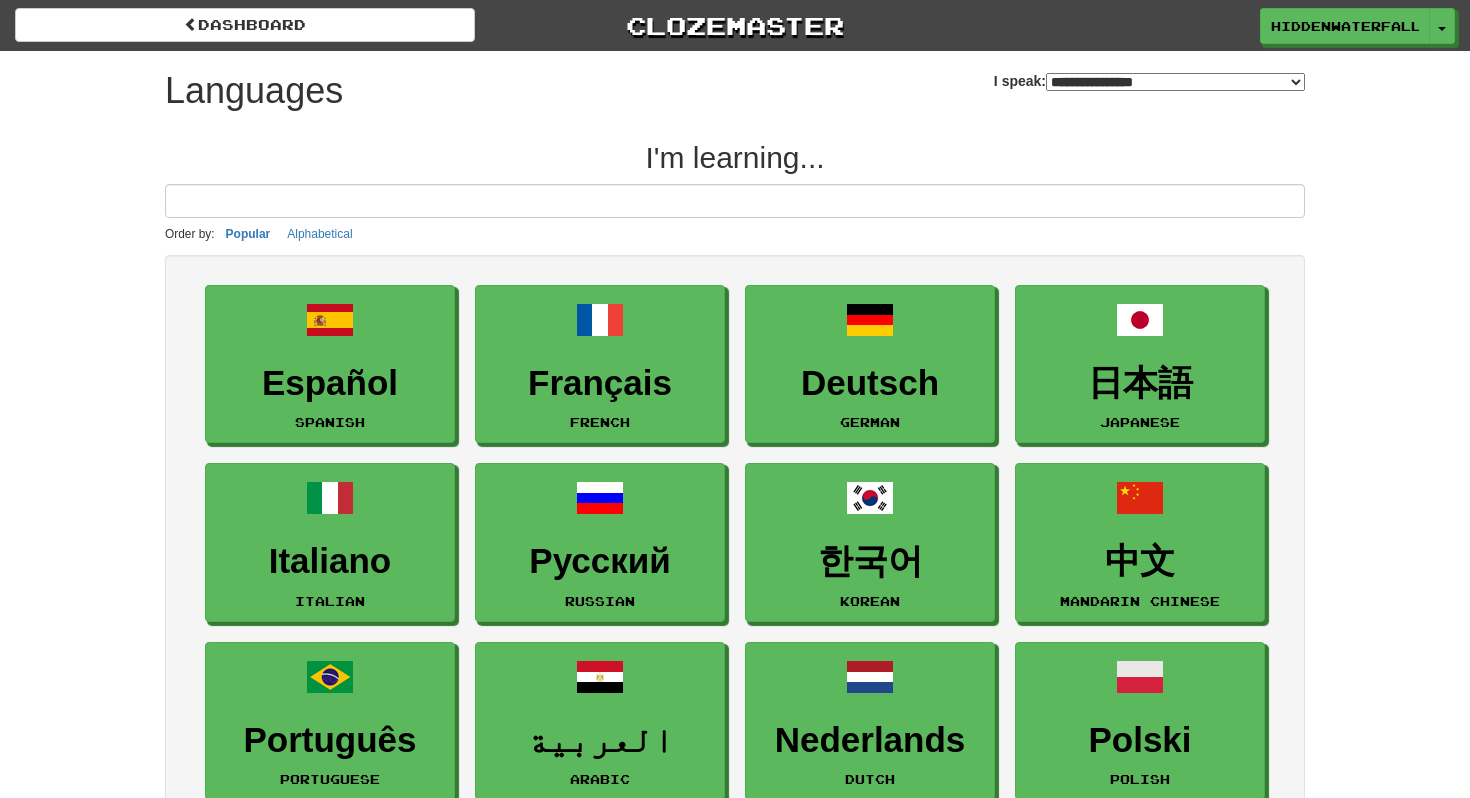 select on "*******" 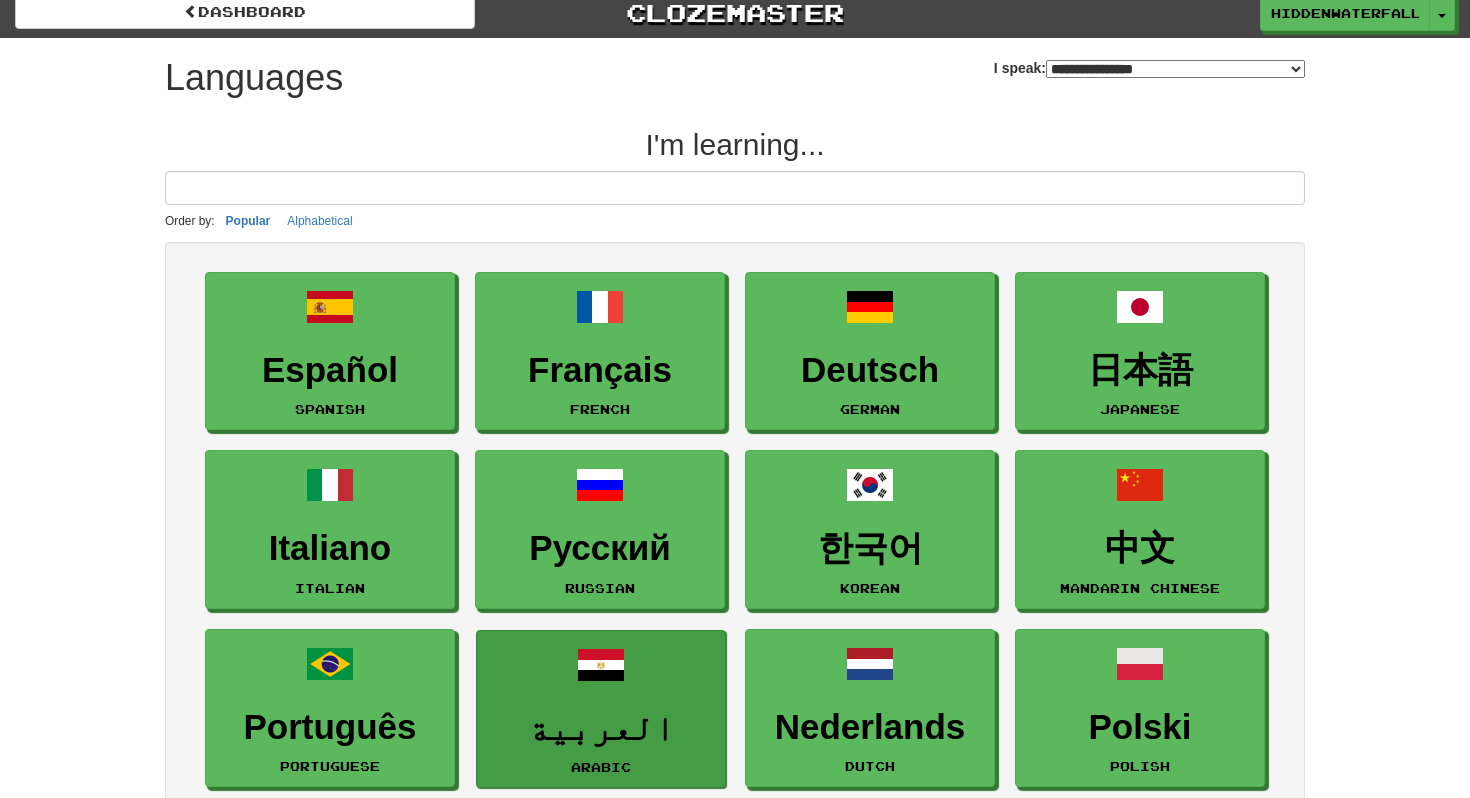 scroll, scrollTop: 0, scrollLeft: 0, axis: both 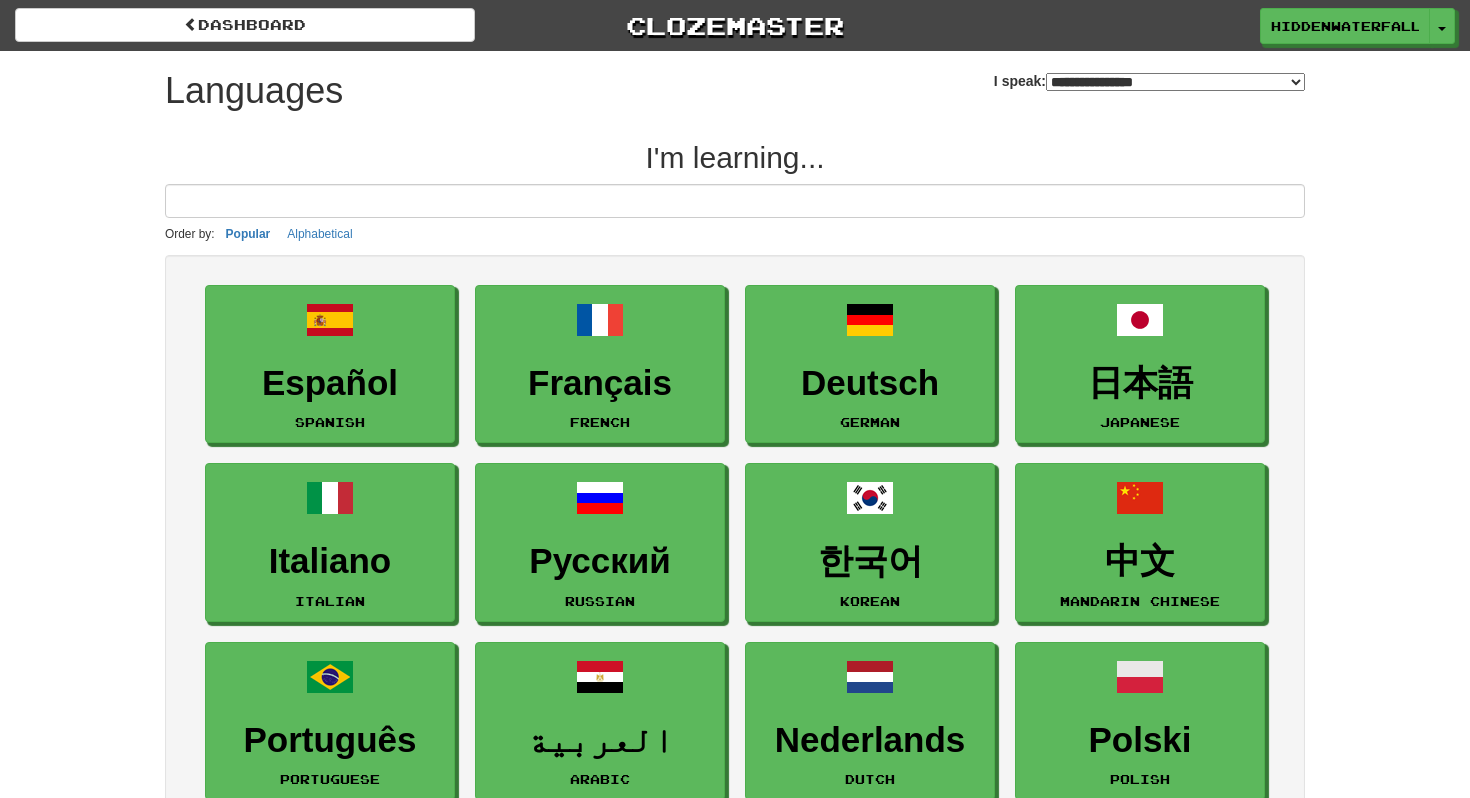 click at bounding box center [735, 201] 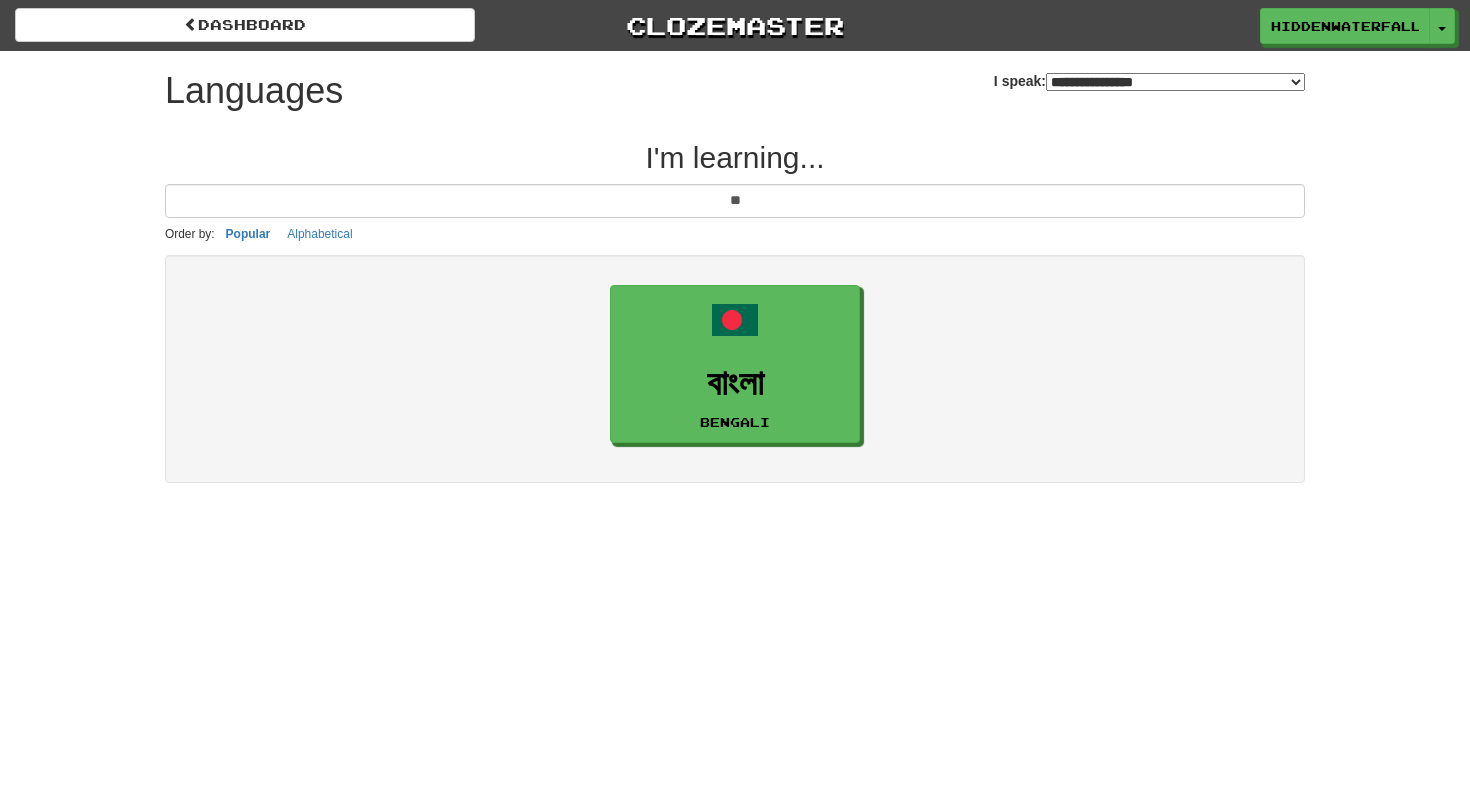 type on "*" 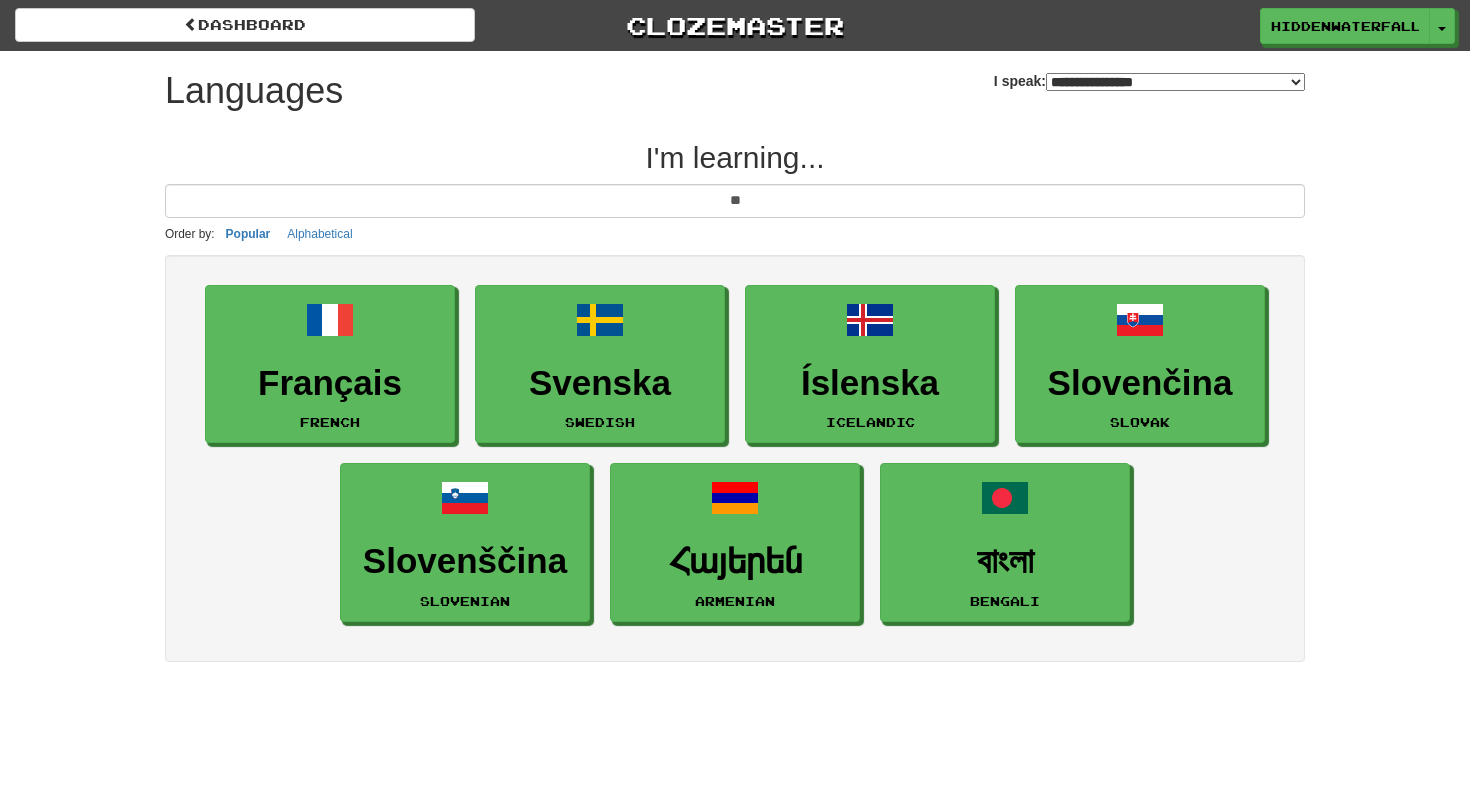 type on "*" 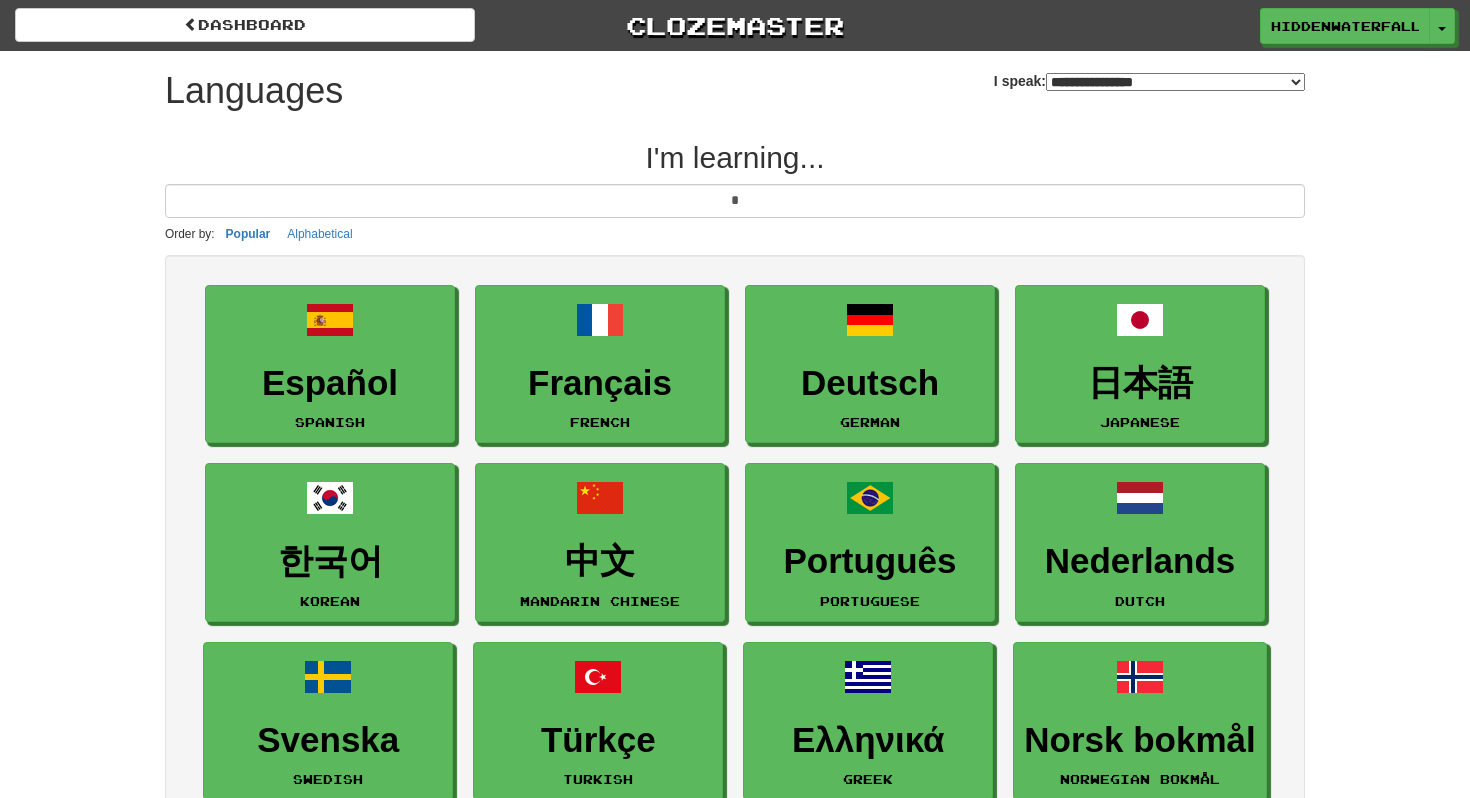 type 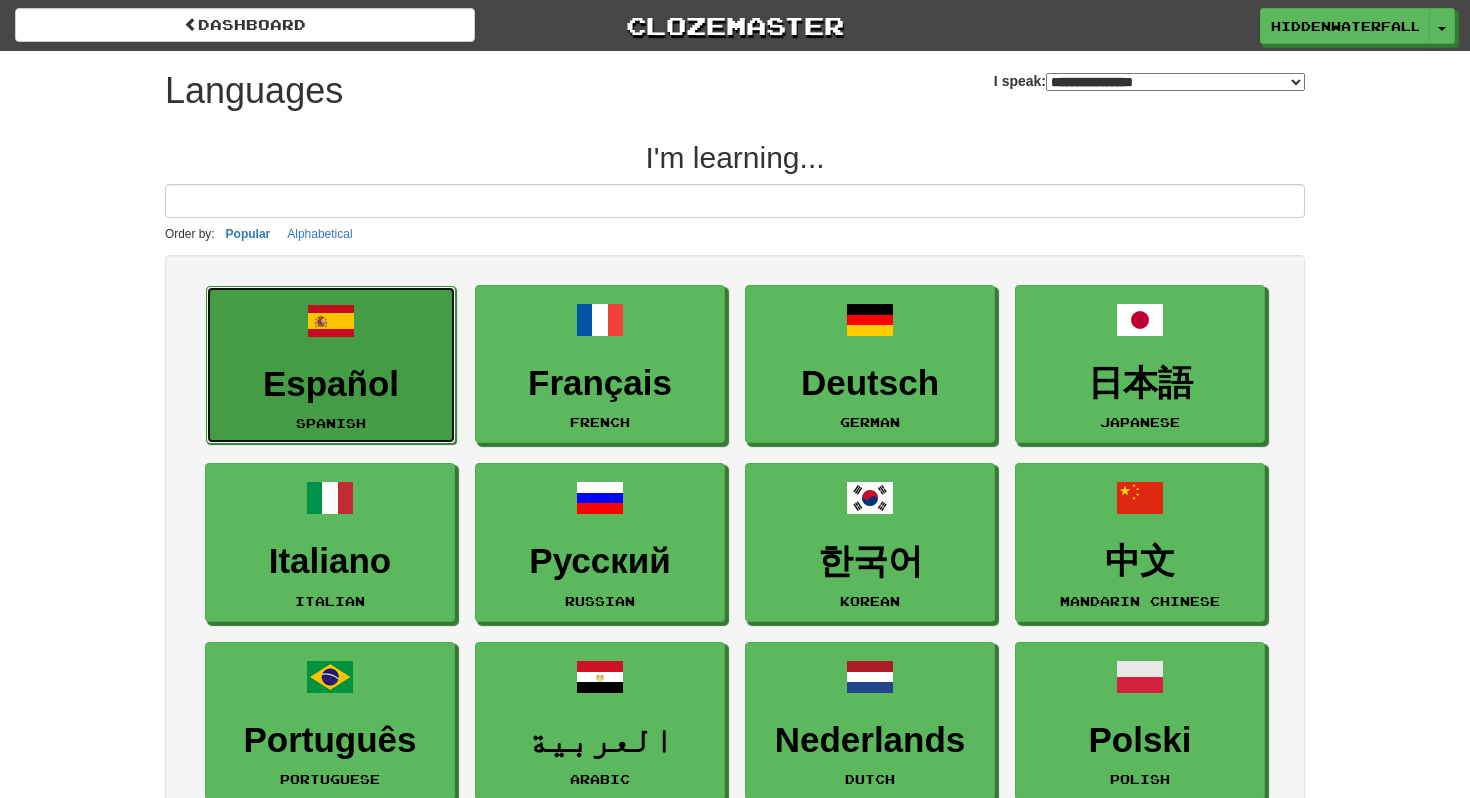 click on "Español" at bounding box center (331, 384) 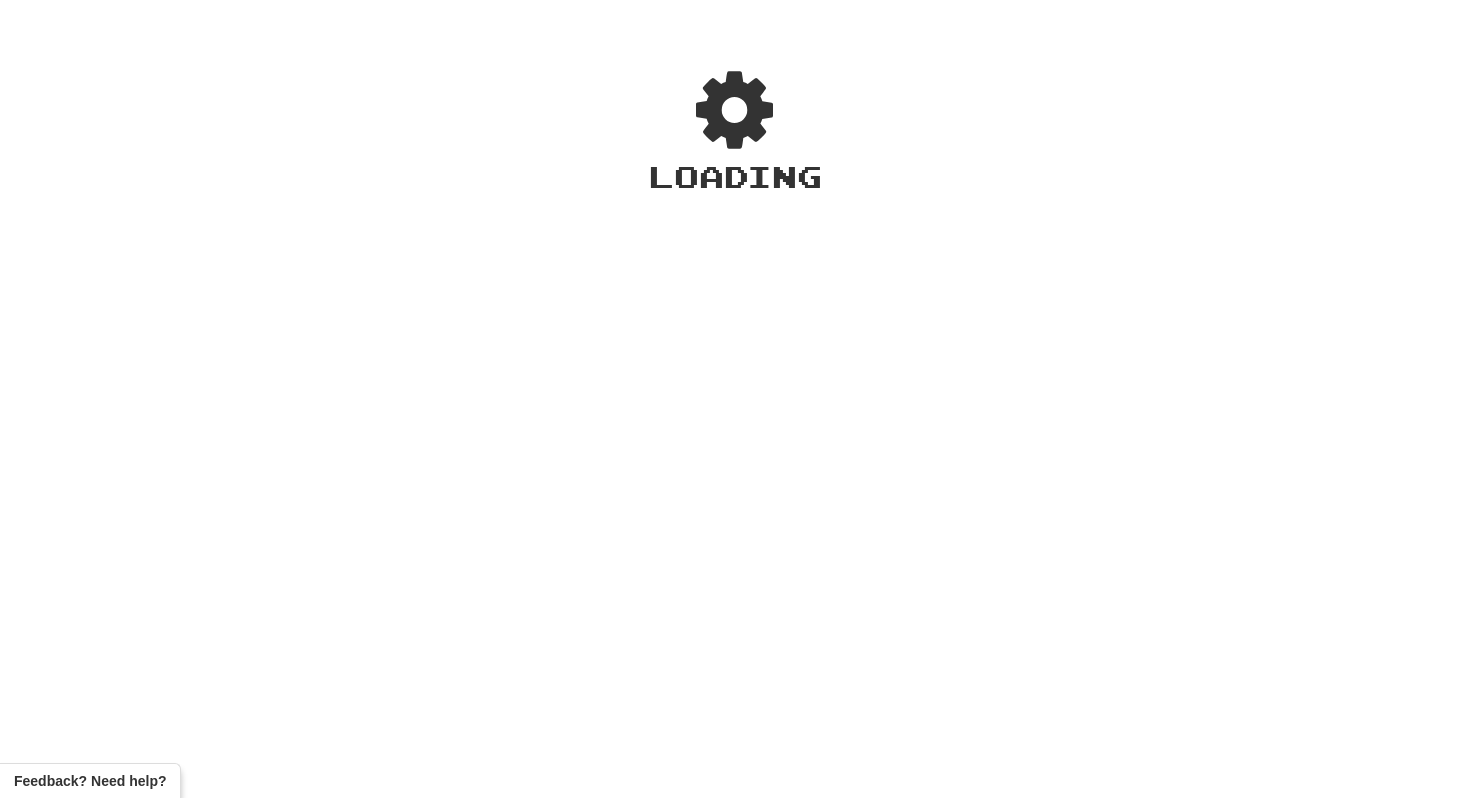scroll, scrollTop: 0, scrollLeft: 0, axis: both 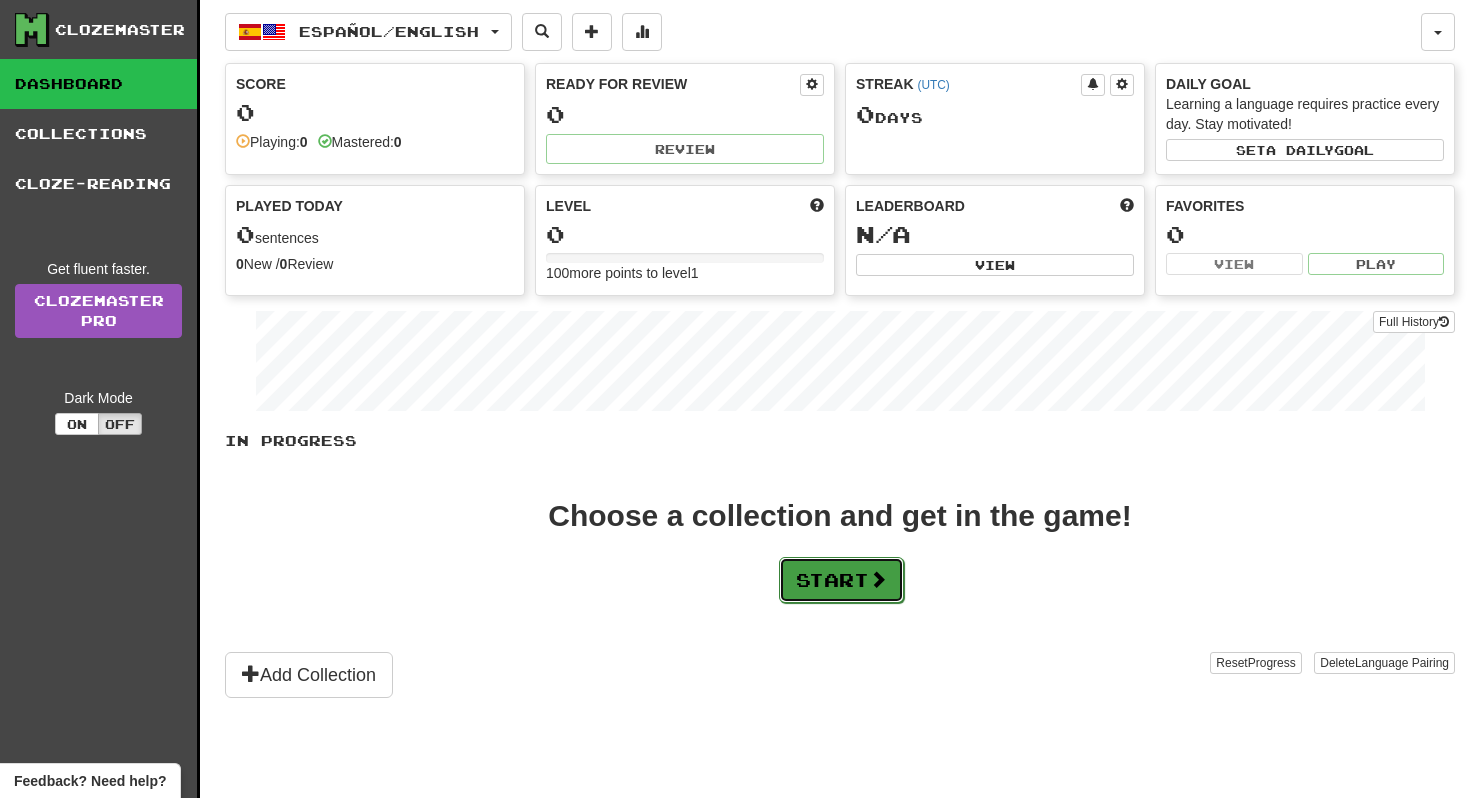 click on "Start" at bounding box center (841, 580) 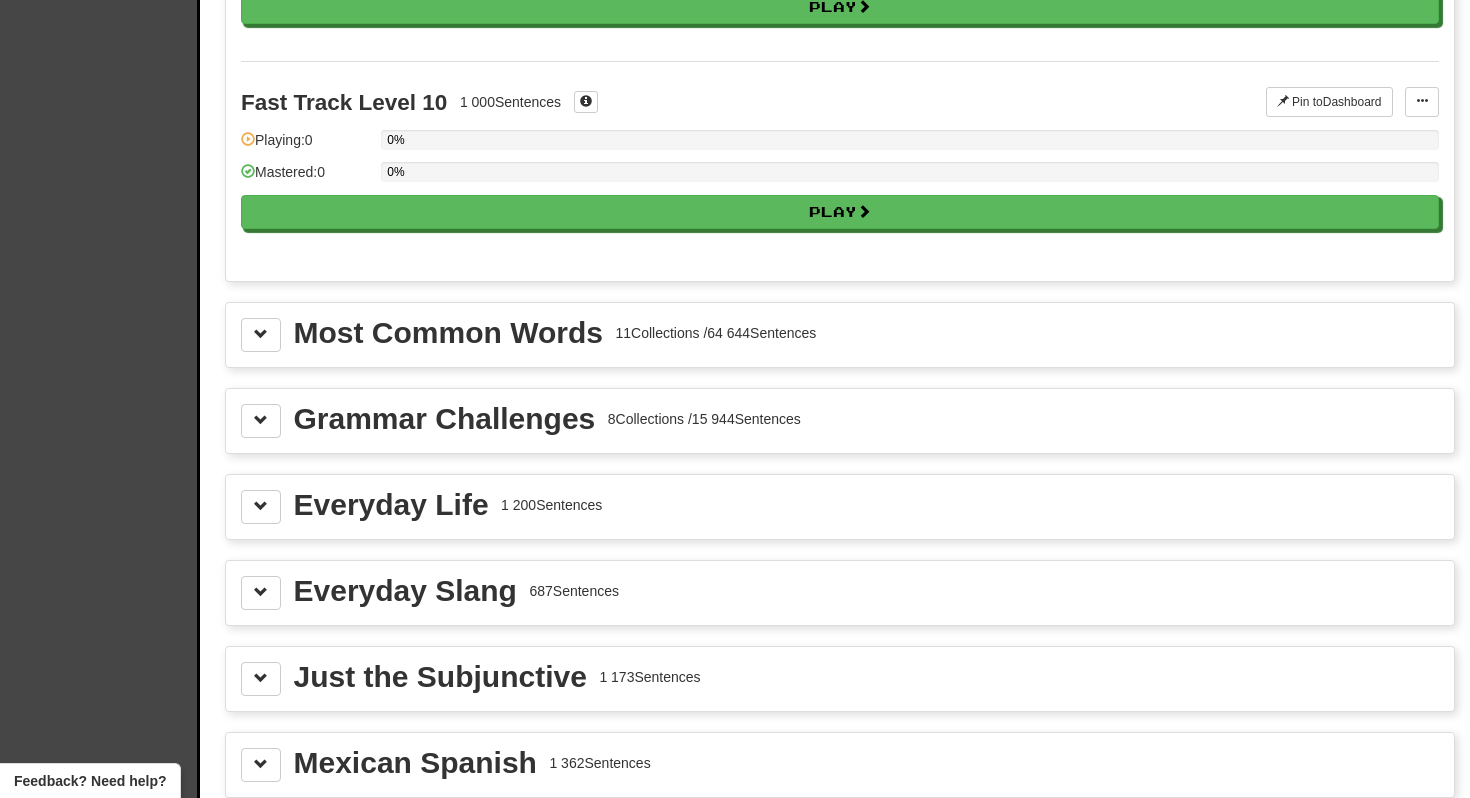 scroll, scrollTop: 1982, scrollLeft: 0, axis: vertical 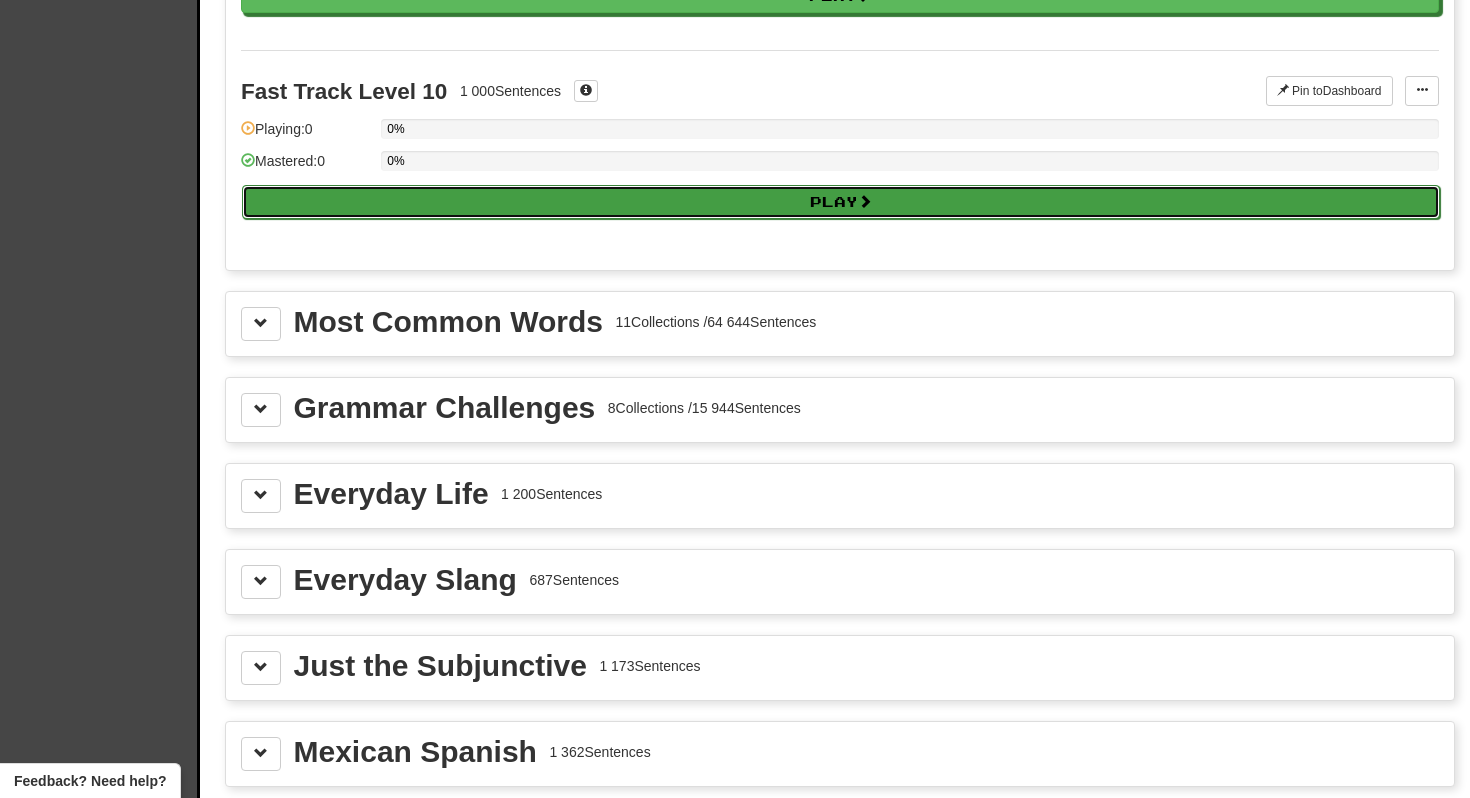 click on "Play" at bounding box center (841, 202) 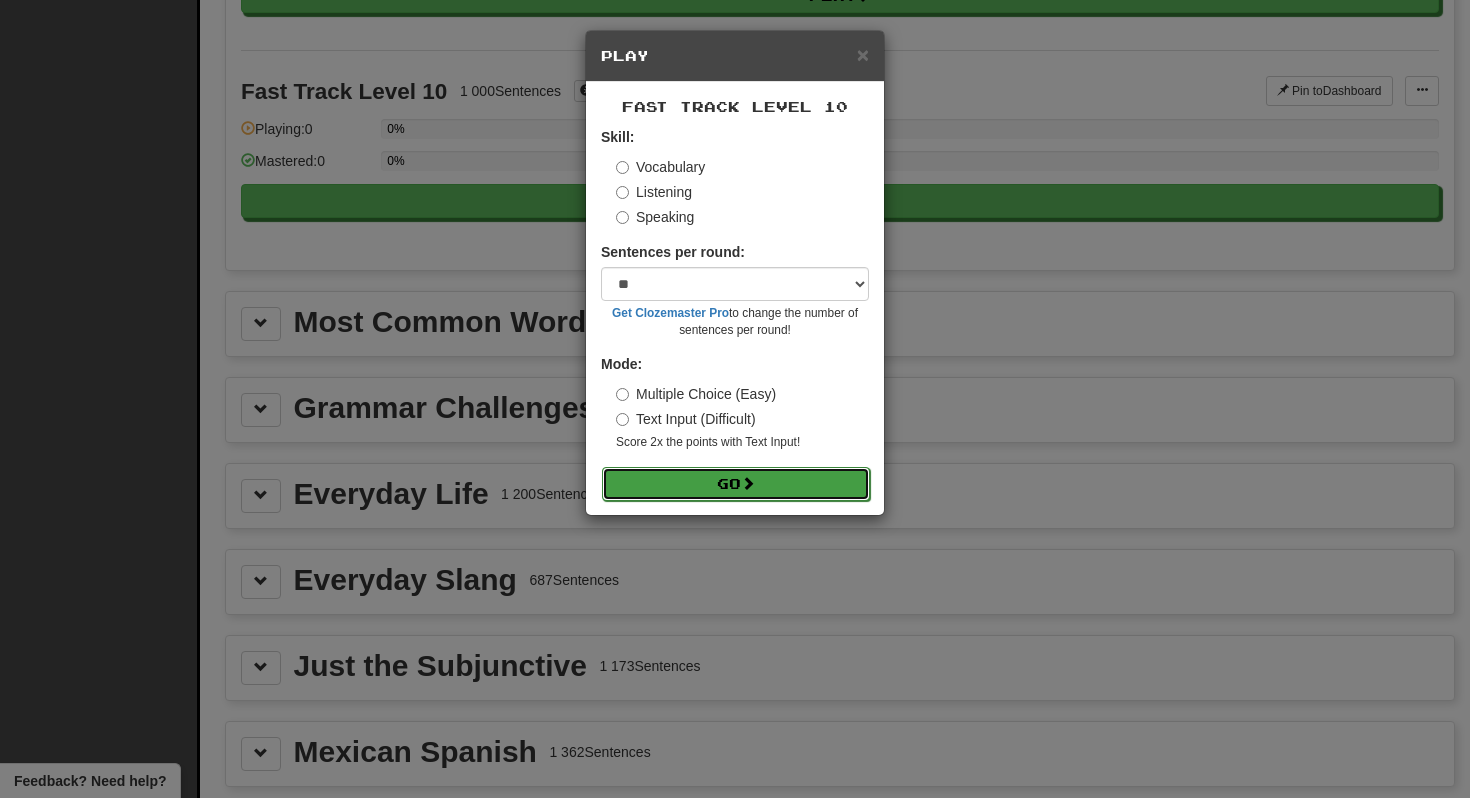 click on "Go" at bounding box center (736, 484) 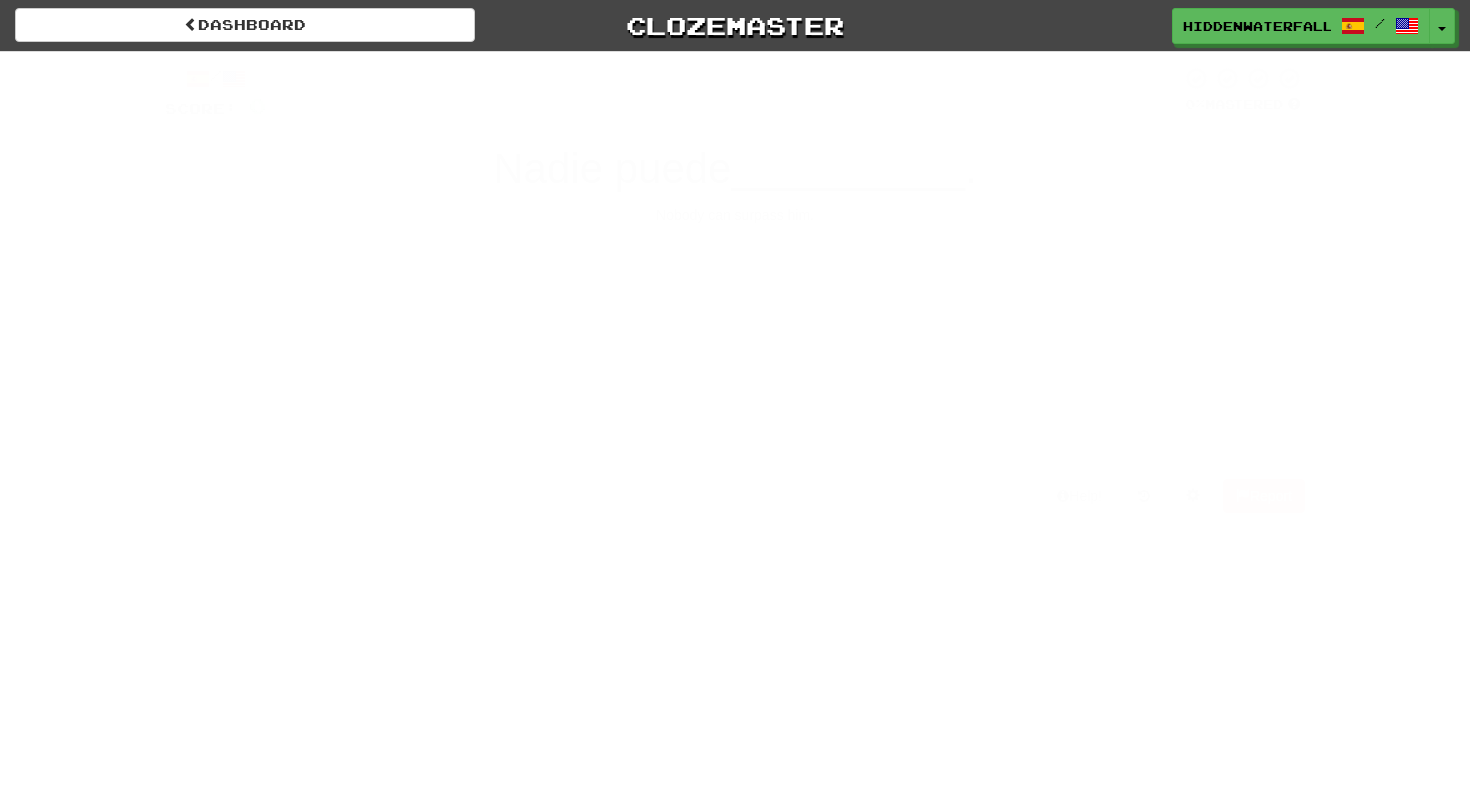 scroll, scrollTop: 0, scrollLeft: 0, axis: both 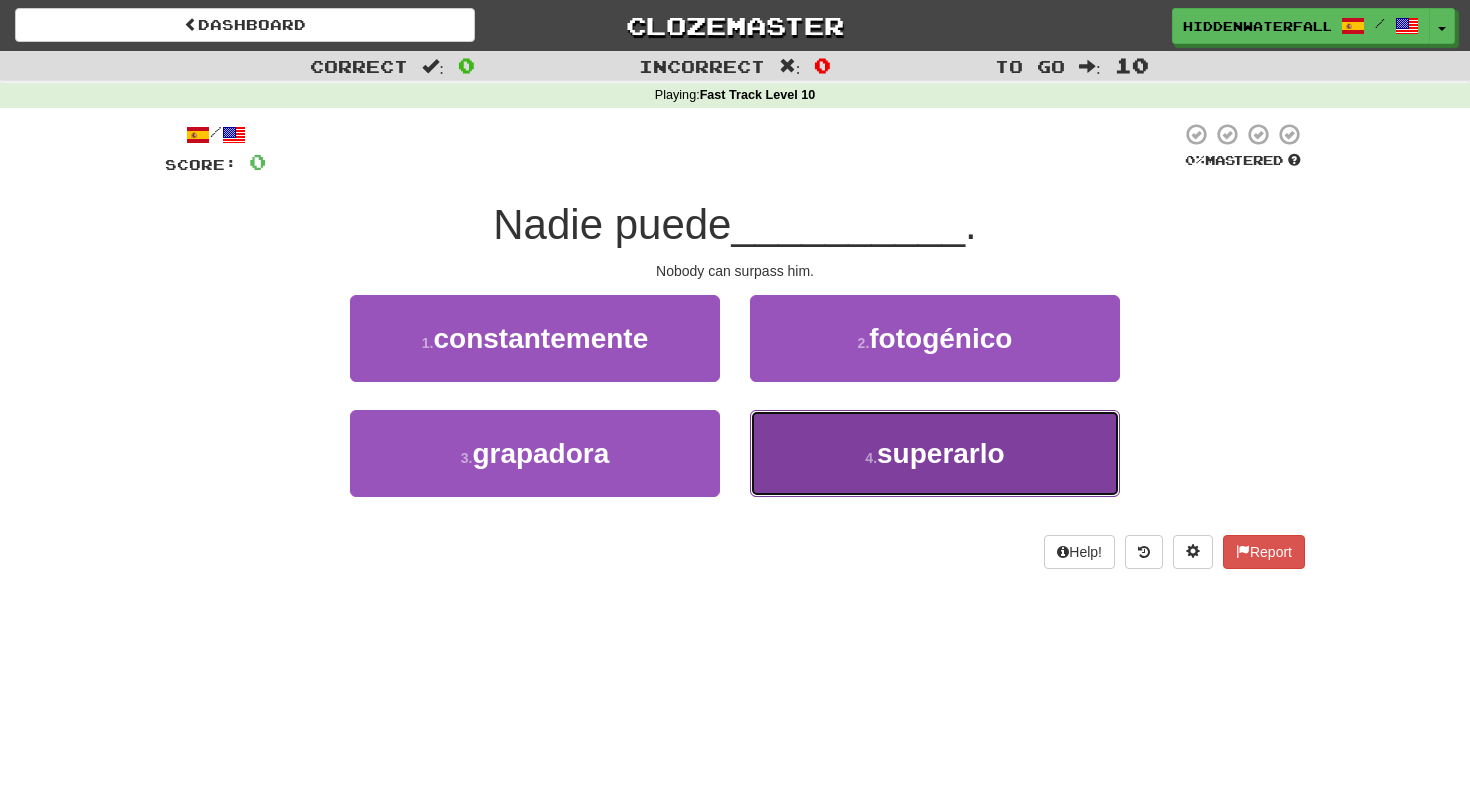 click on "4 .  superarlo" at bounding box center (935, 453) 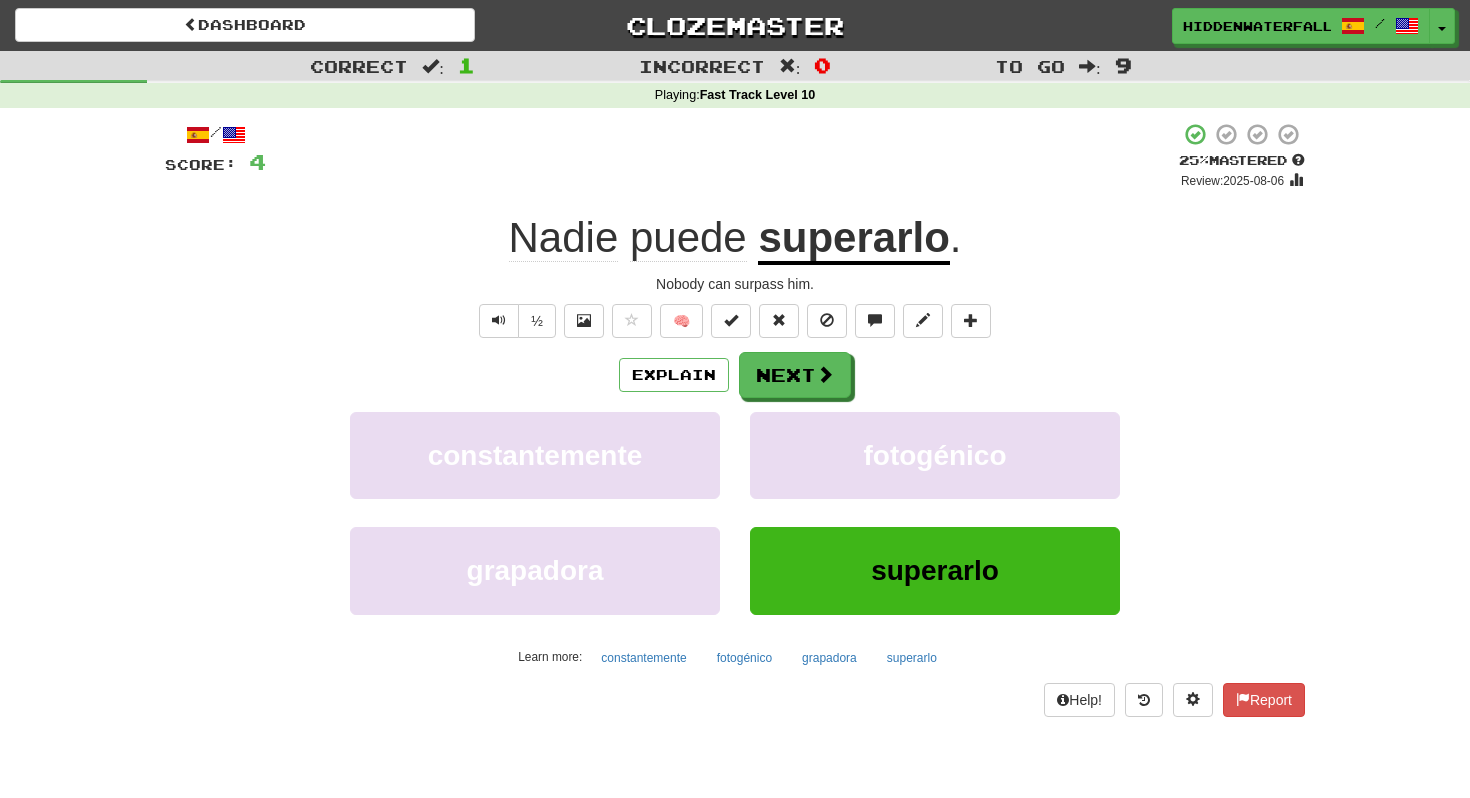 click on "/  Score:   4 + 4 25 %  Mastered Review:  [DATE] [FIRST]   puede   superarlo . Nobody can surpass him. ½ 🧠 Explain Next constantemente fotogénico grapadora superarlo  Help!  Report" at bounding box center (735, 419) 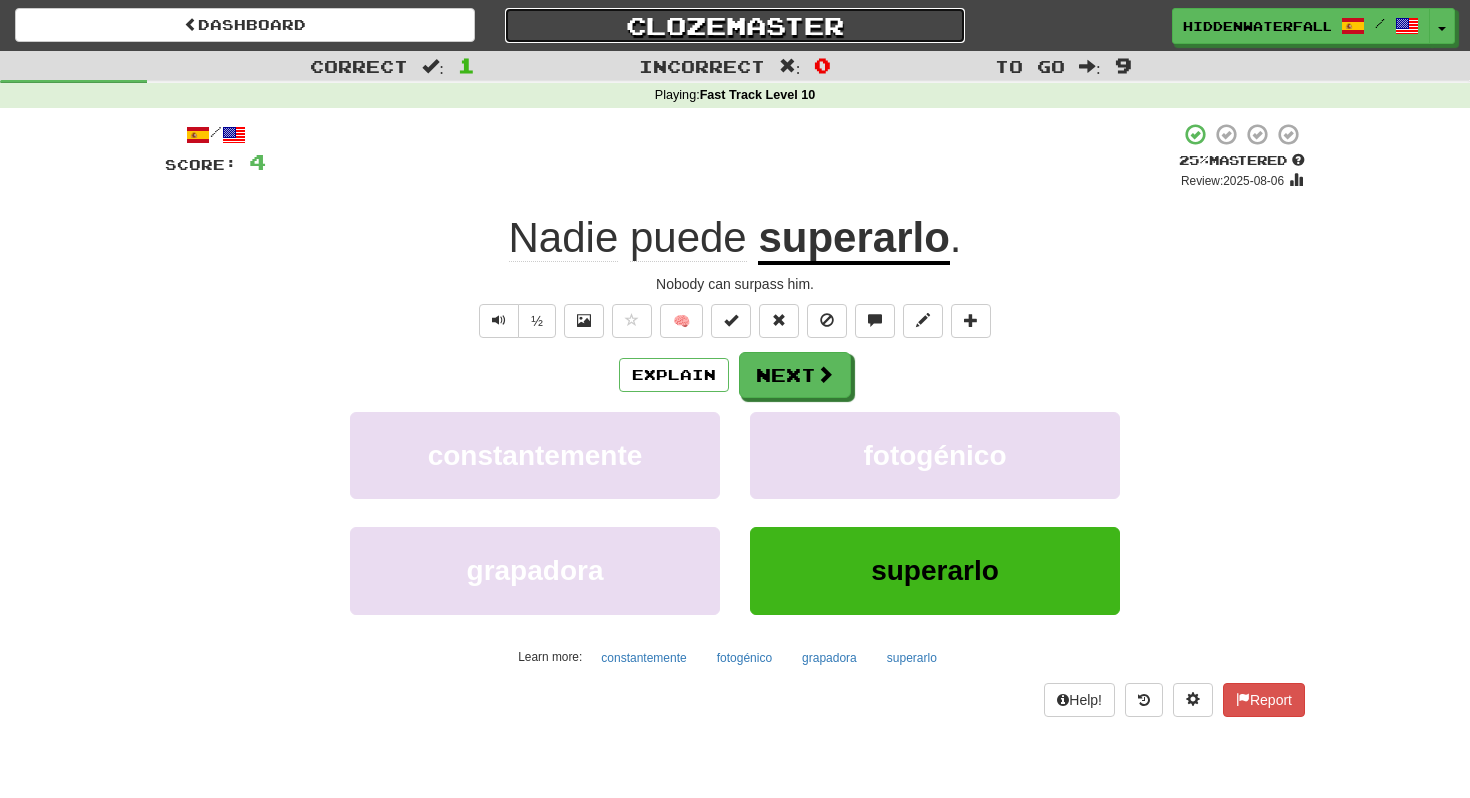 click on "Clozemaster" at bounding box center (735, 25) 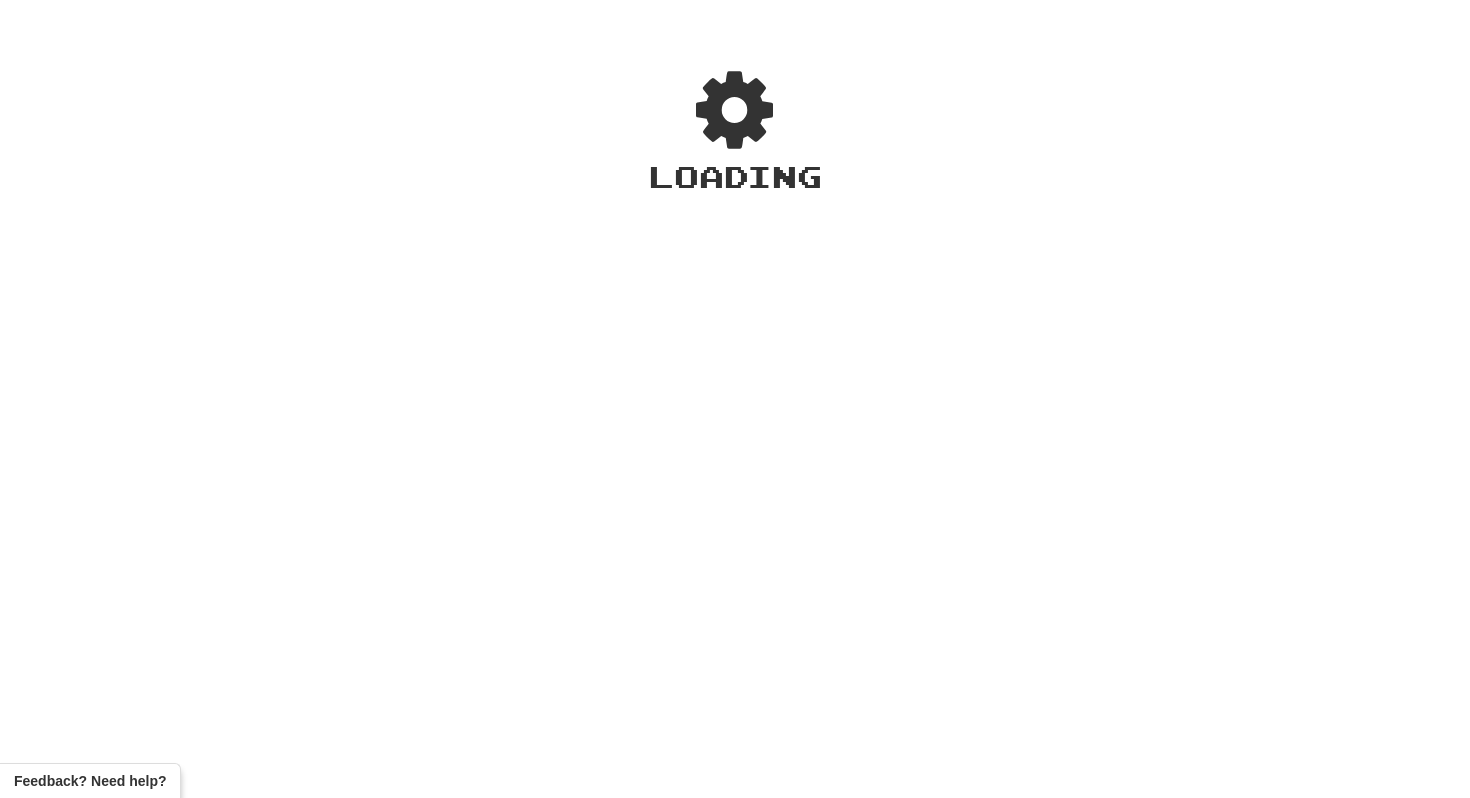 scroll, scrollTop: 0, scrollLeft: 0, axis: both 